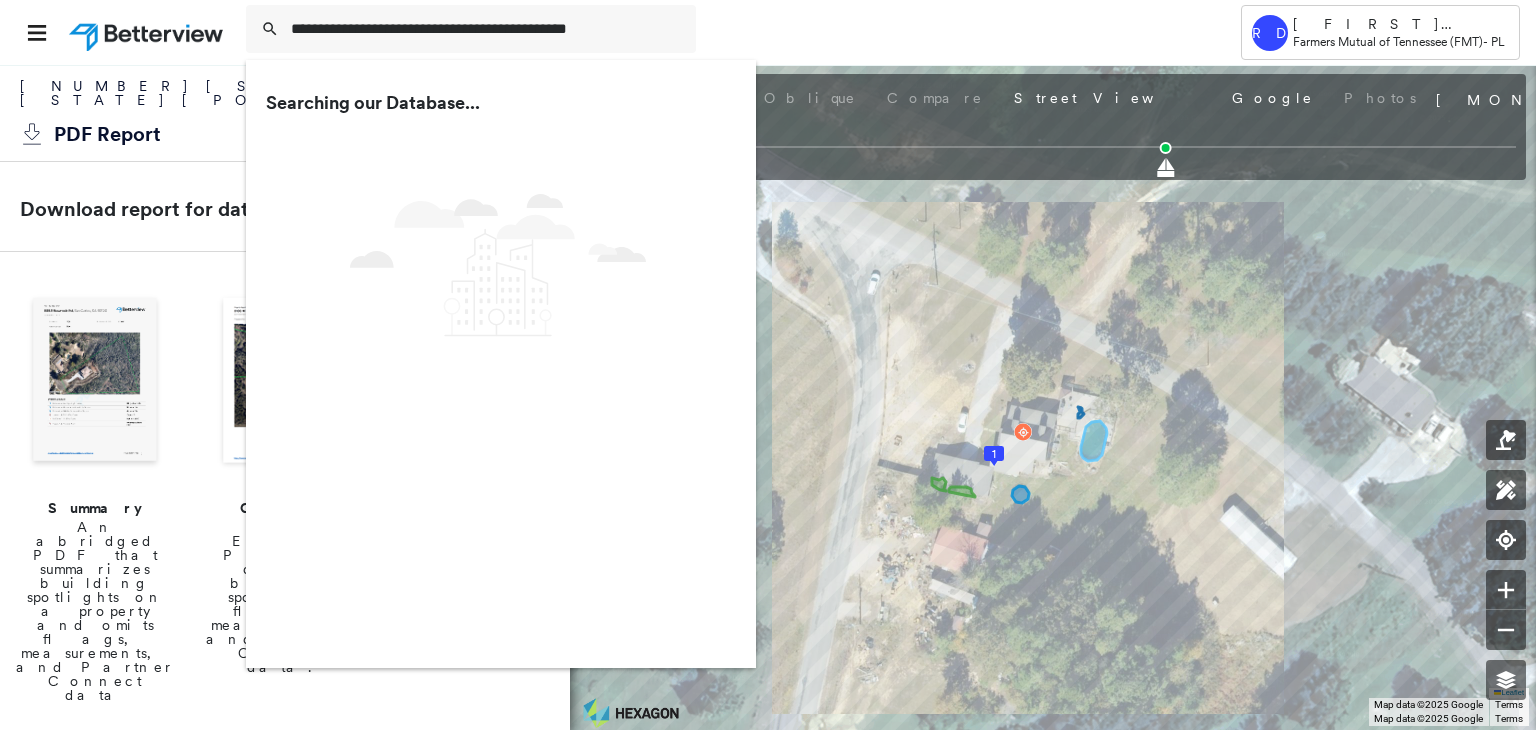 scroll, scrollTop: 0, scrollLeft: 0, axis: both 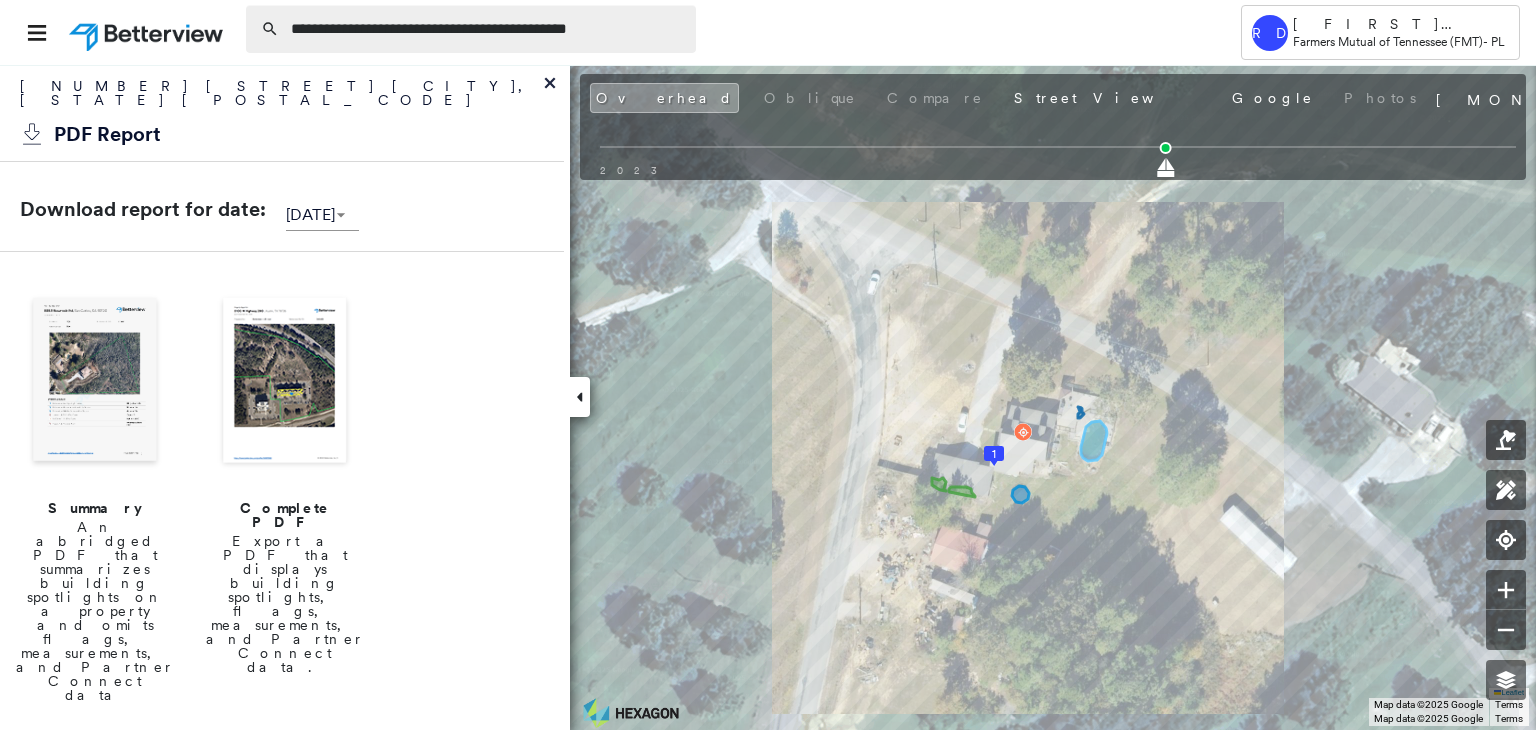 click on "**********" at bounding box center (487, 29) 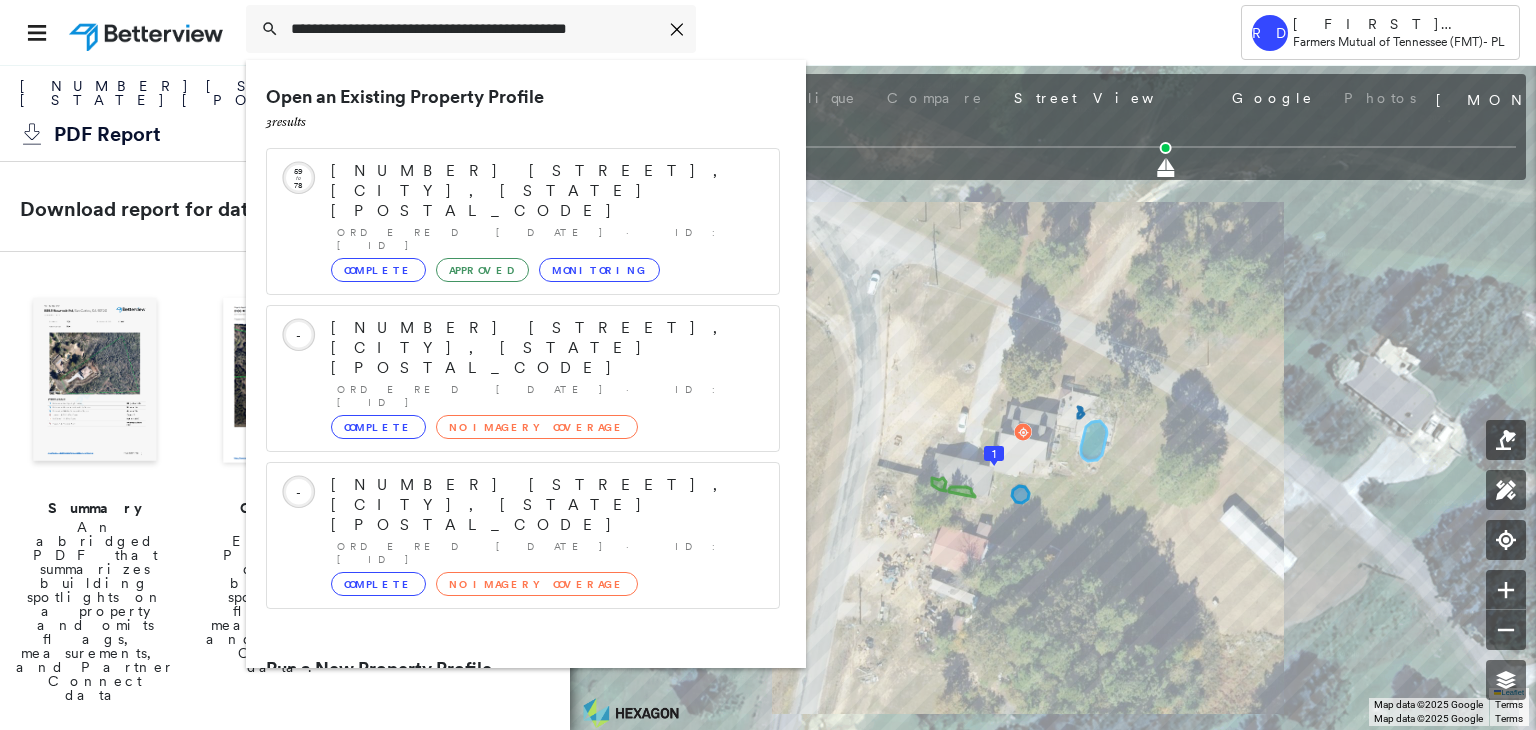 type on "**********" 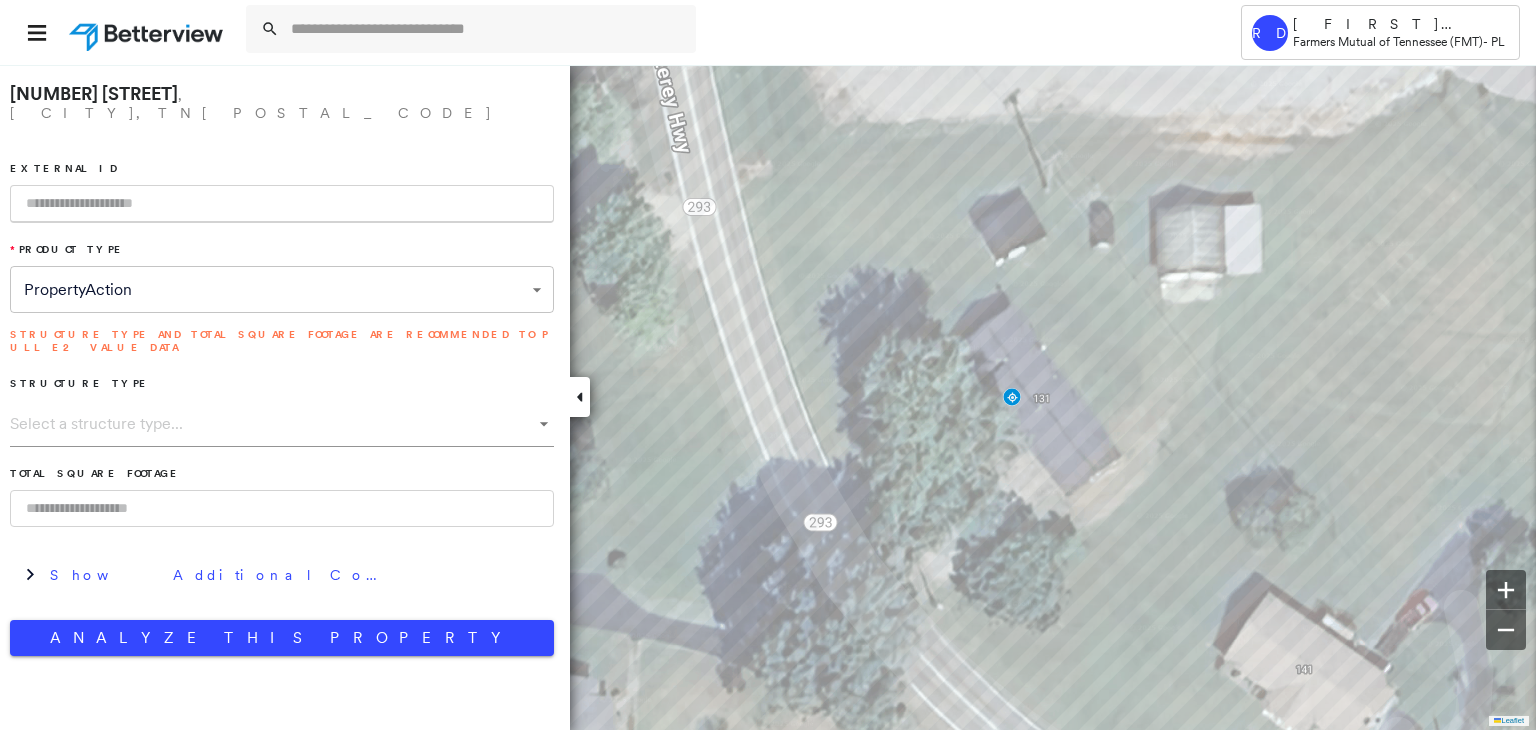 paste on "**********" 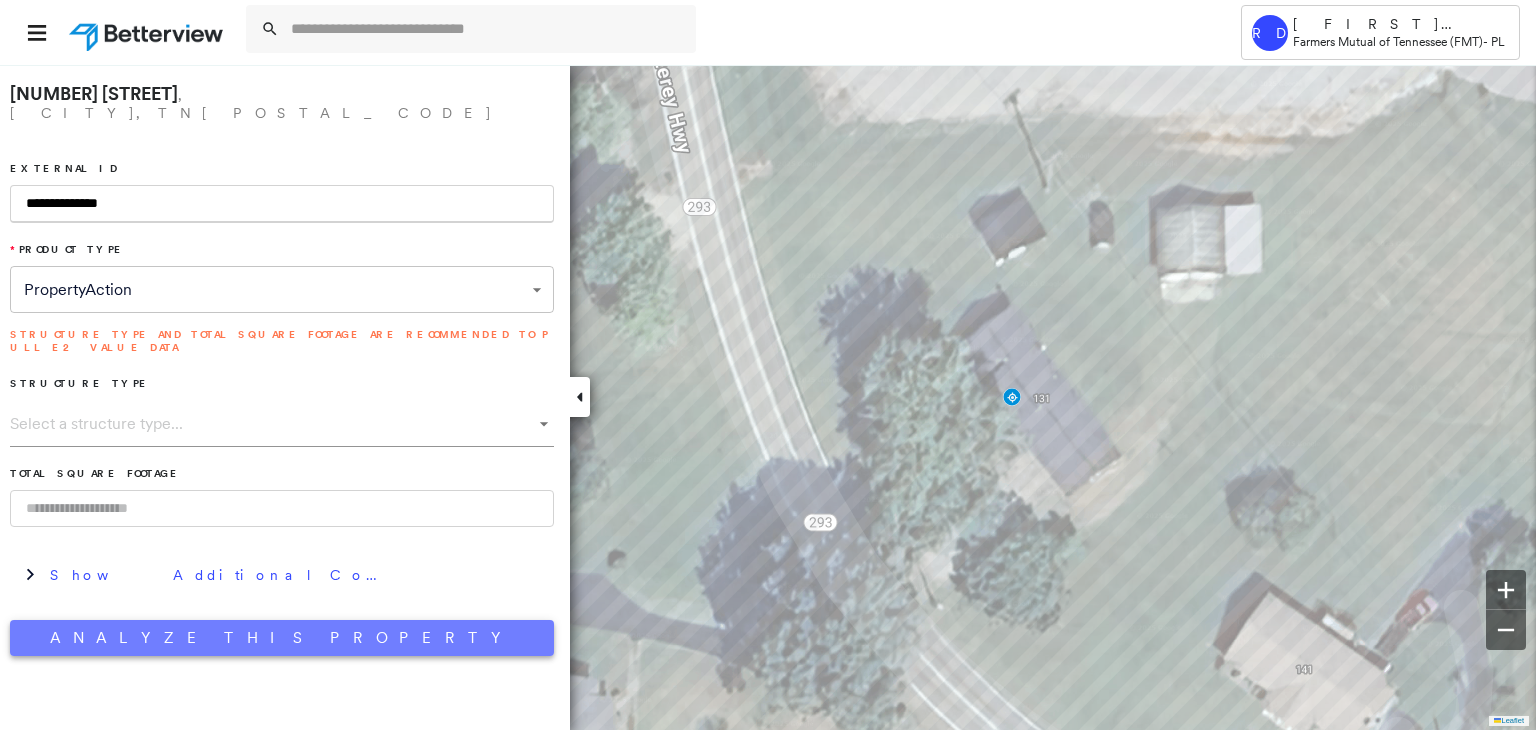 type on "**********" 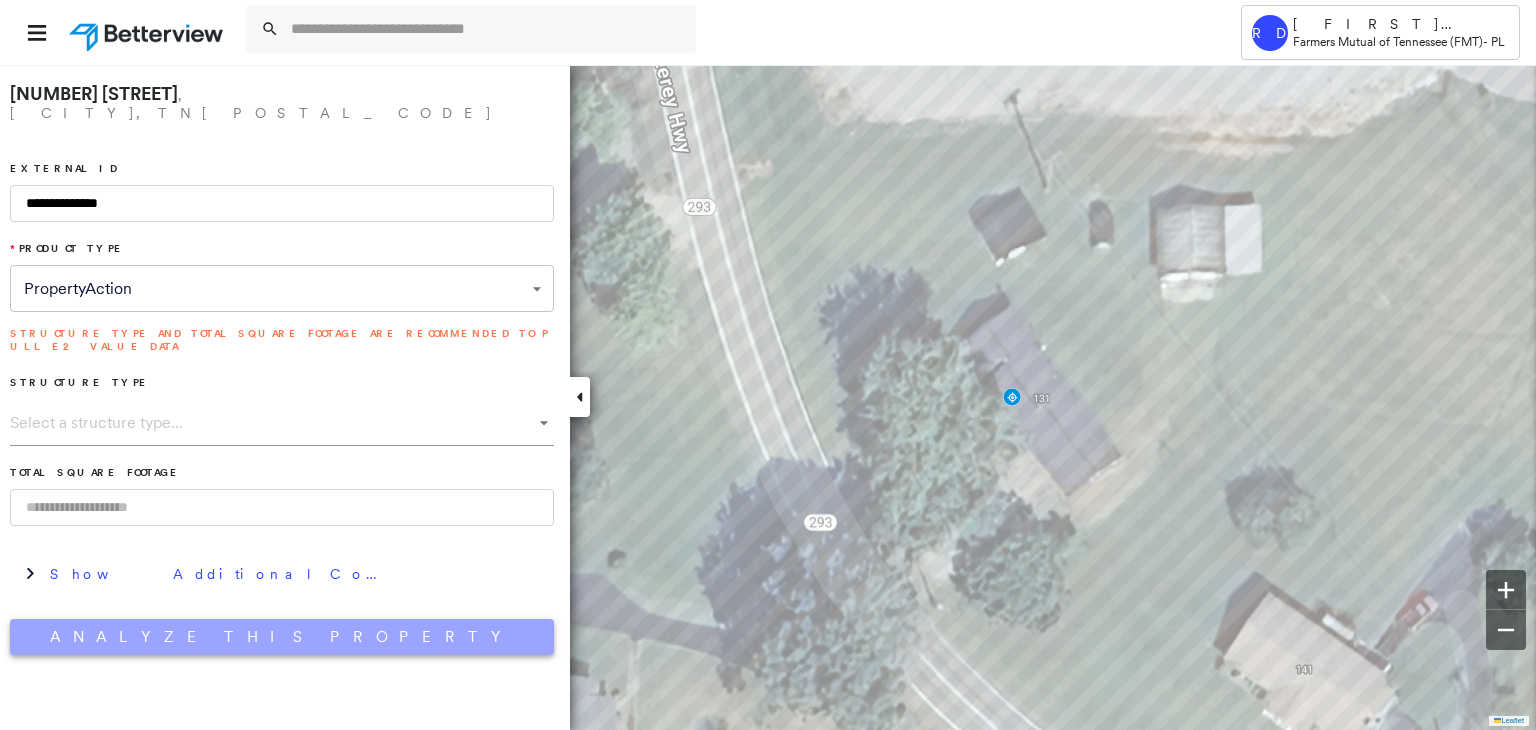 click on "Analyze This Property" at bounding box center [282, 637] 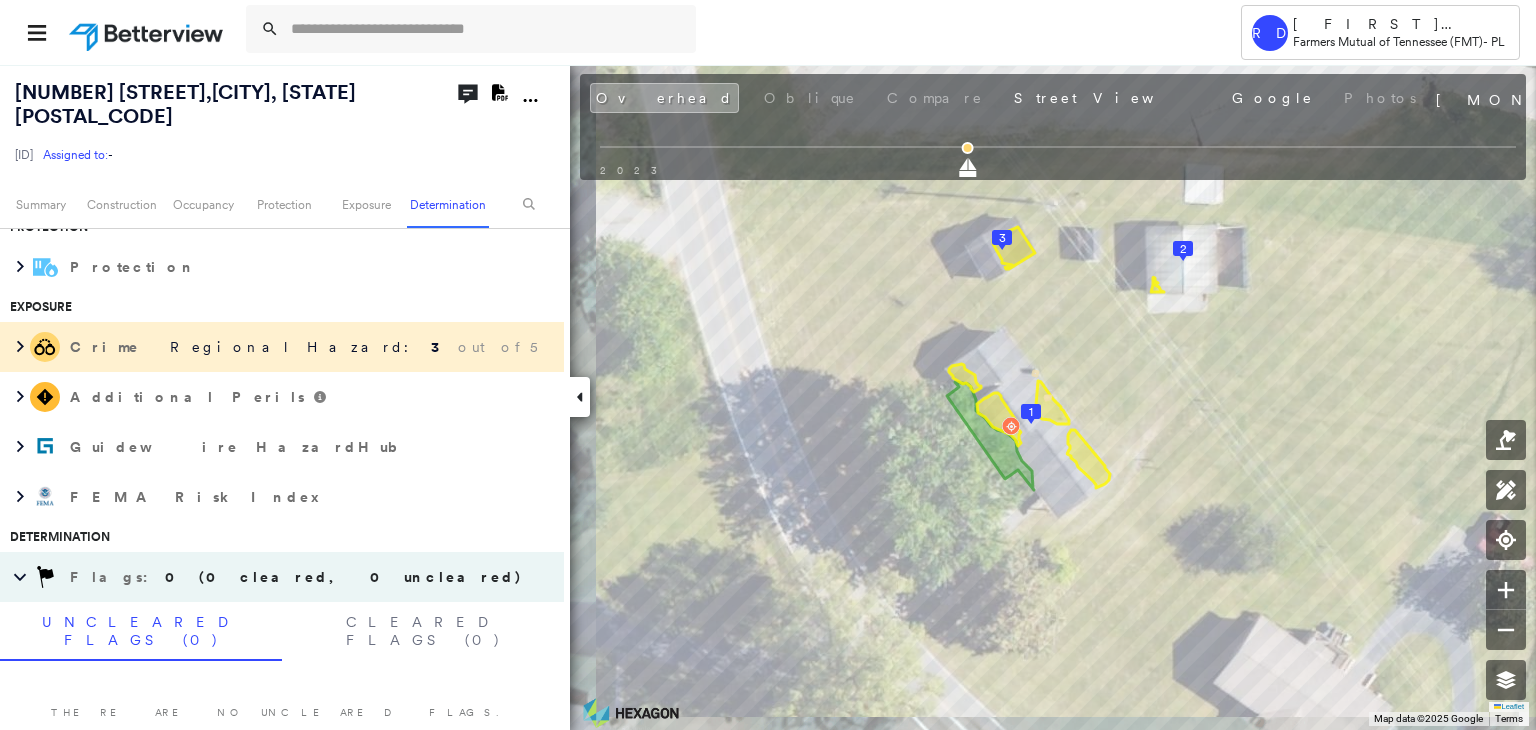 scroll, scrollTop: 1235, scrollLeft: 0, axis: vertical 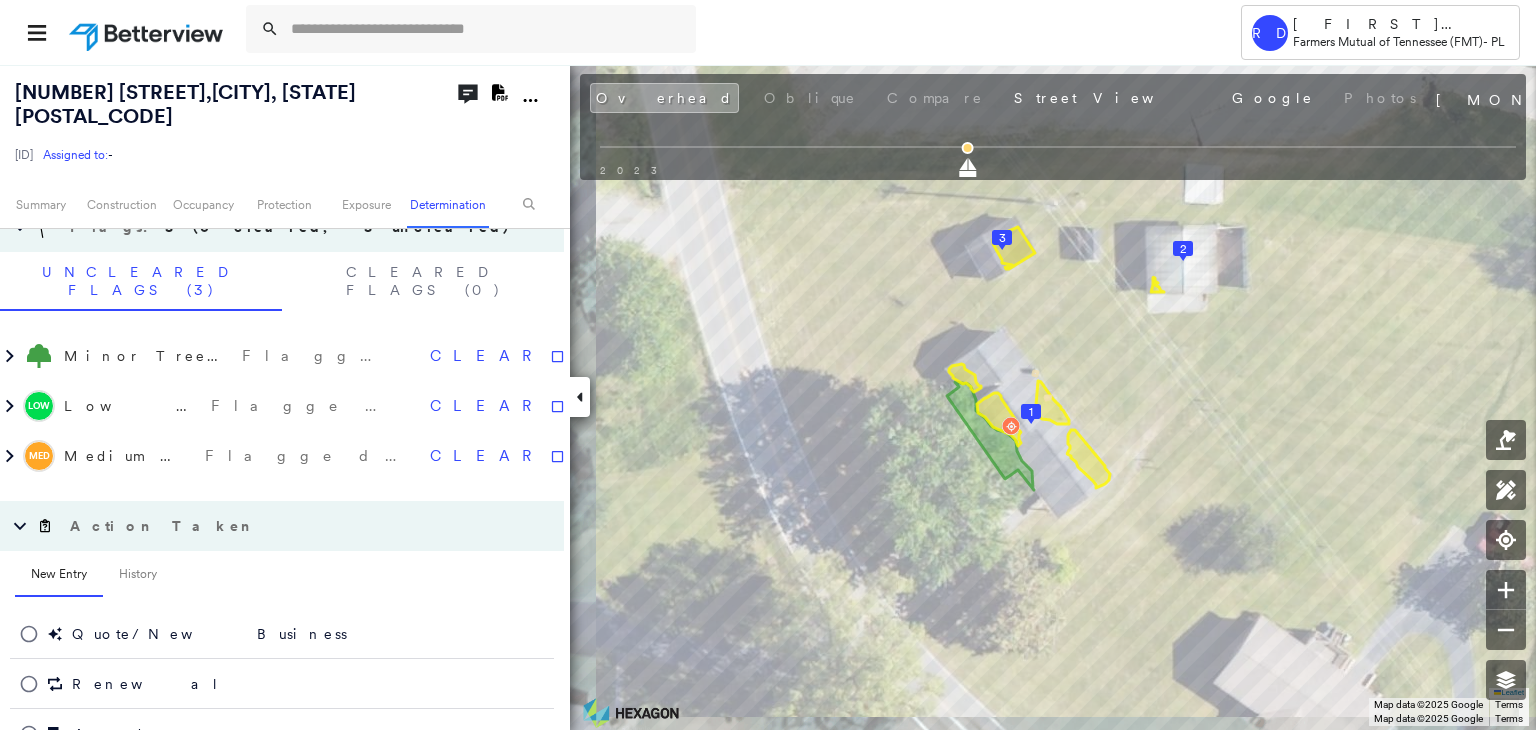 click 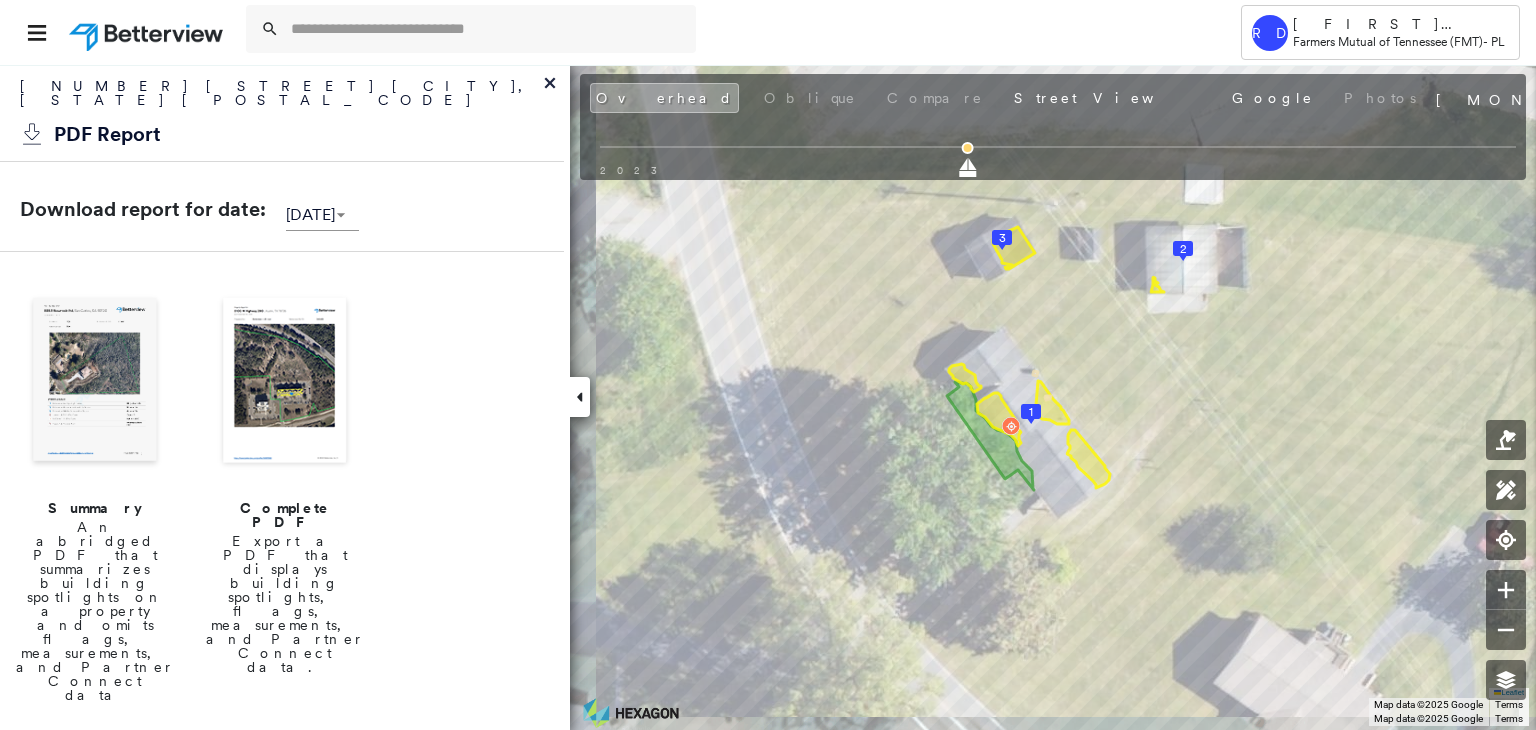 click at bounding box center [285, 382] 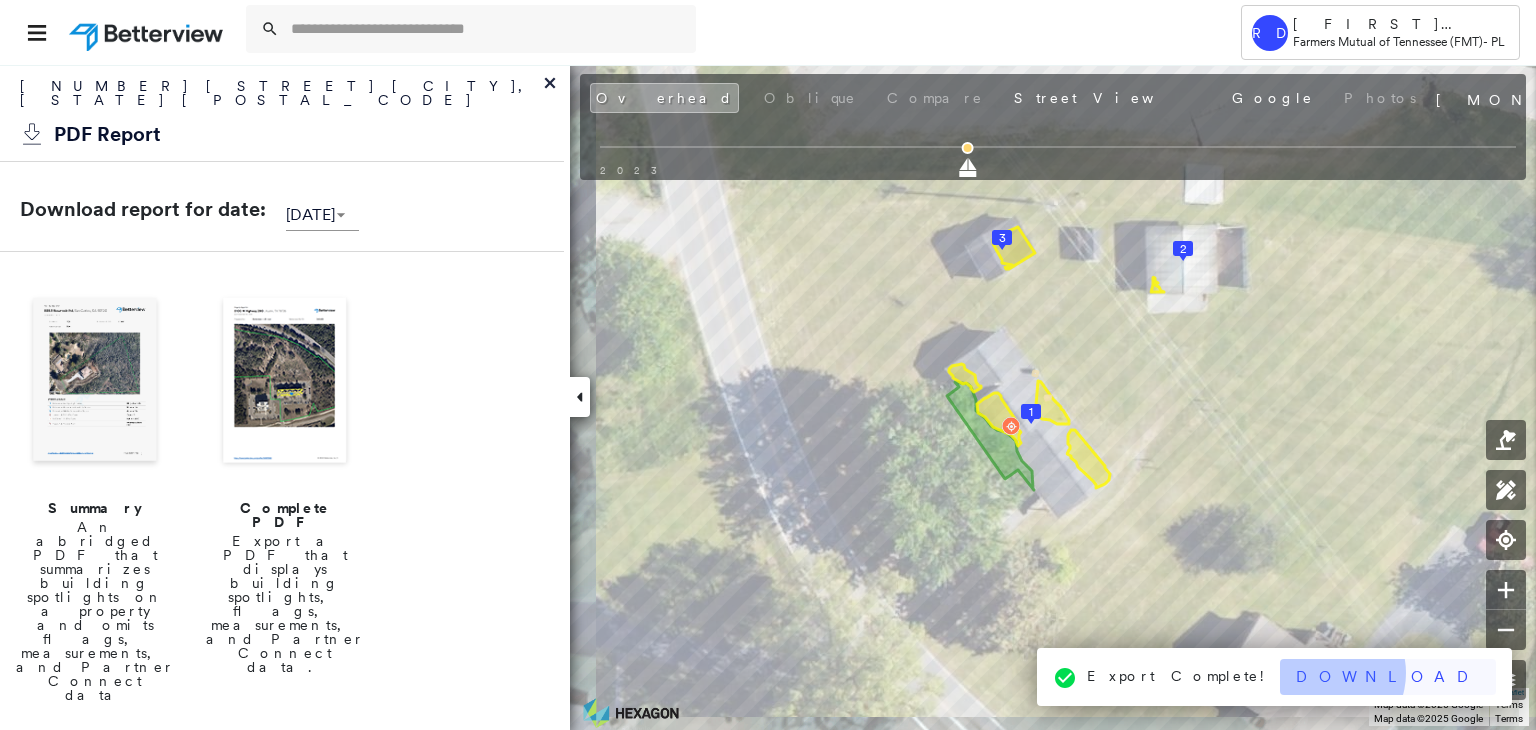 click on "Download" at bounding box center [1388, 677] 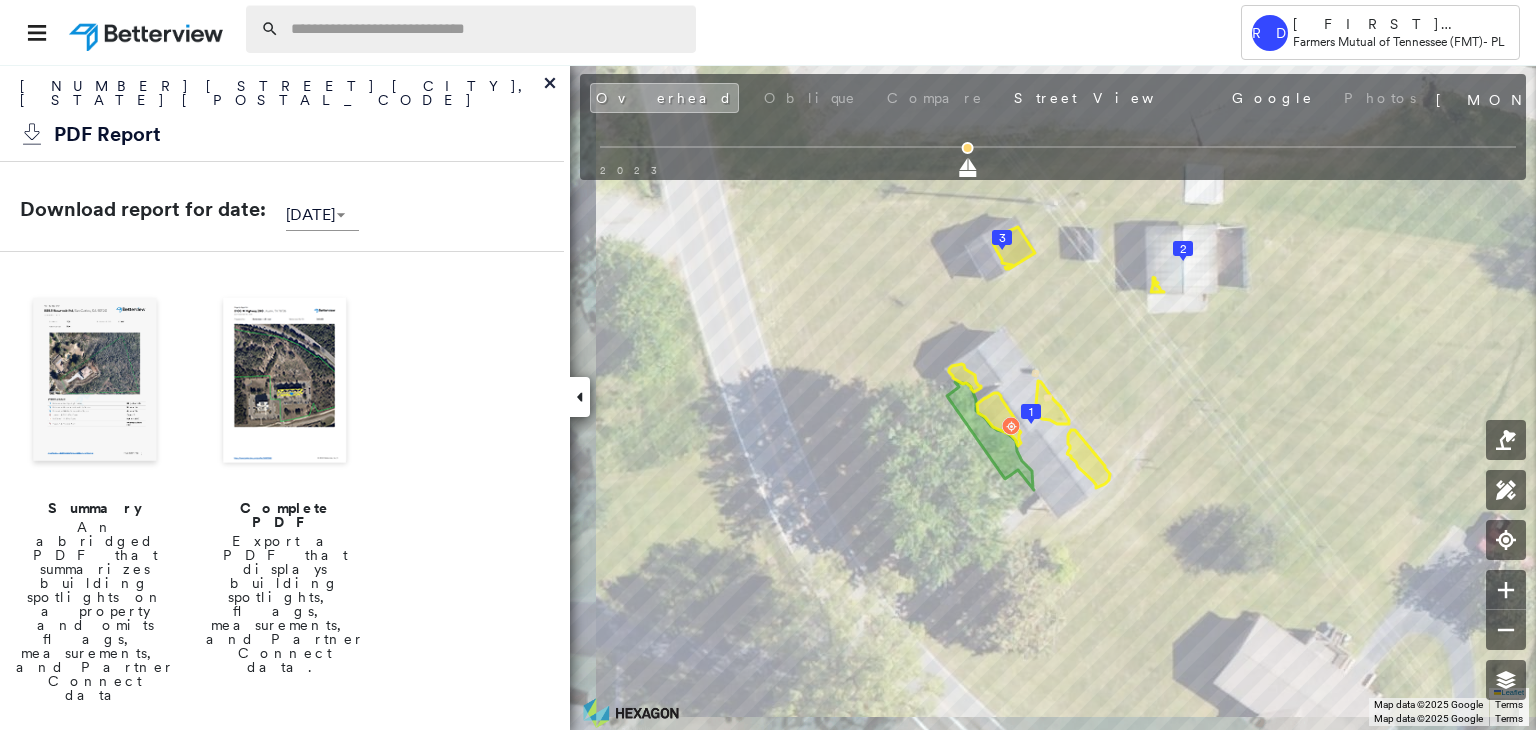 paste on "**********" 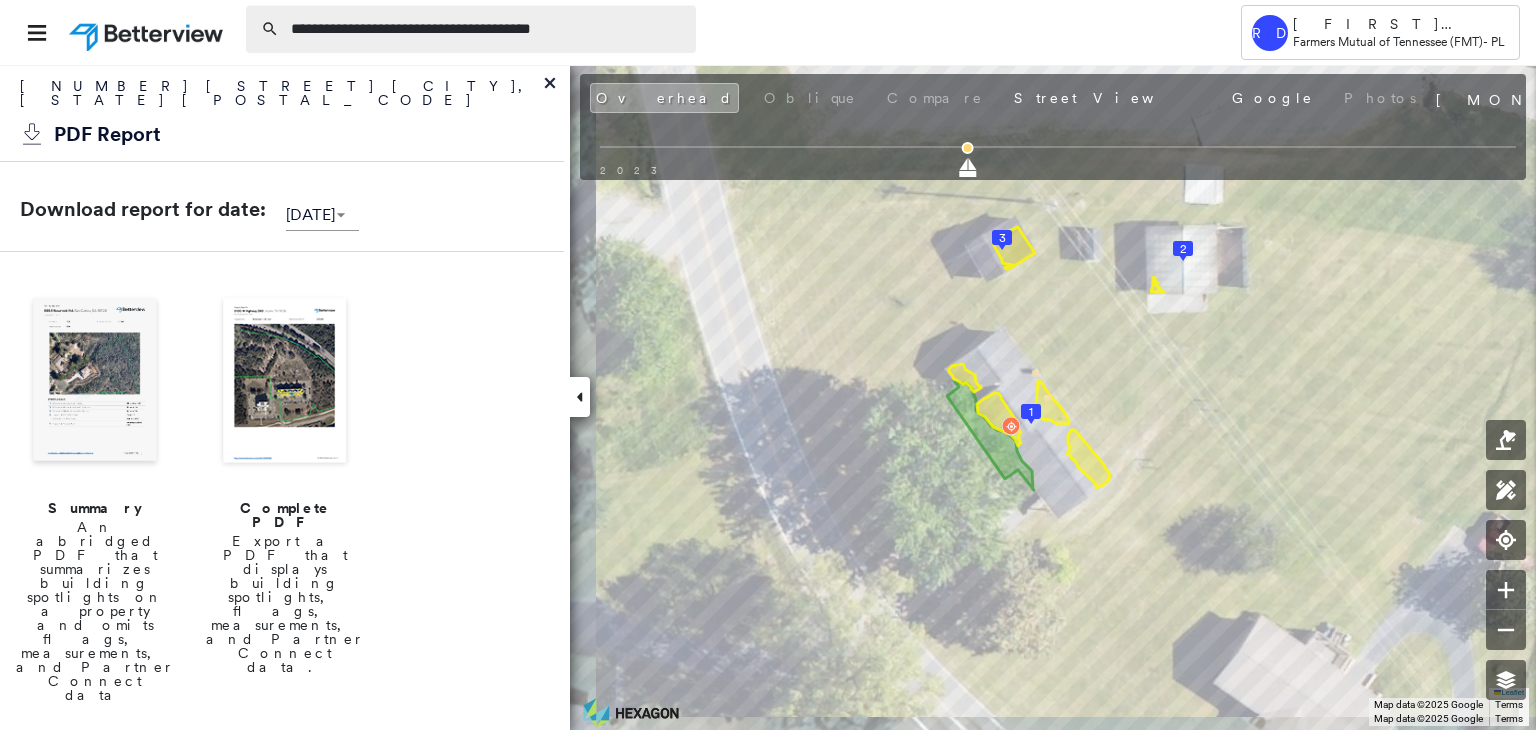click on "**********" at bounding box center (487, 29) 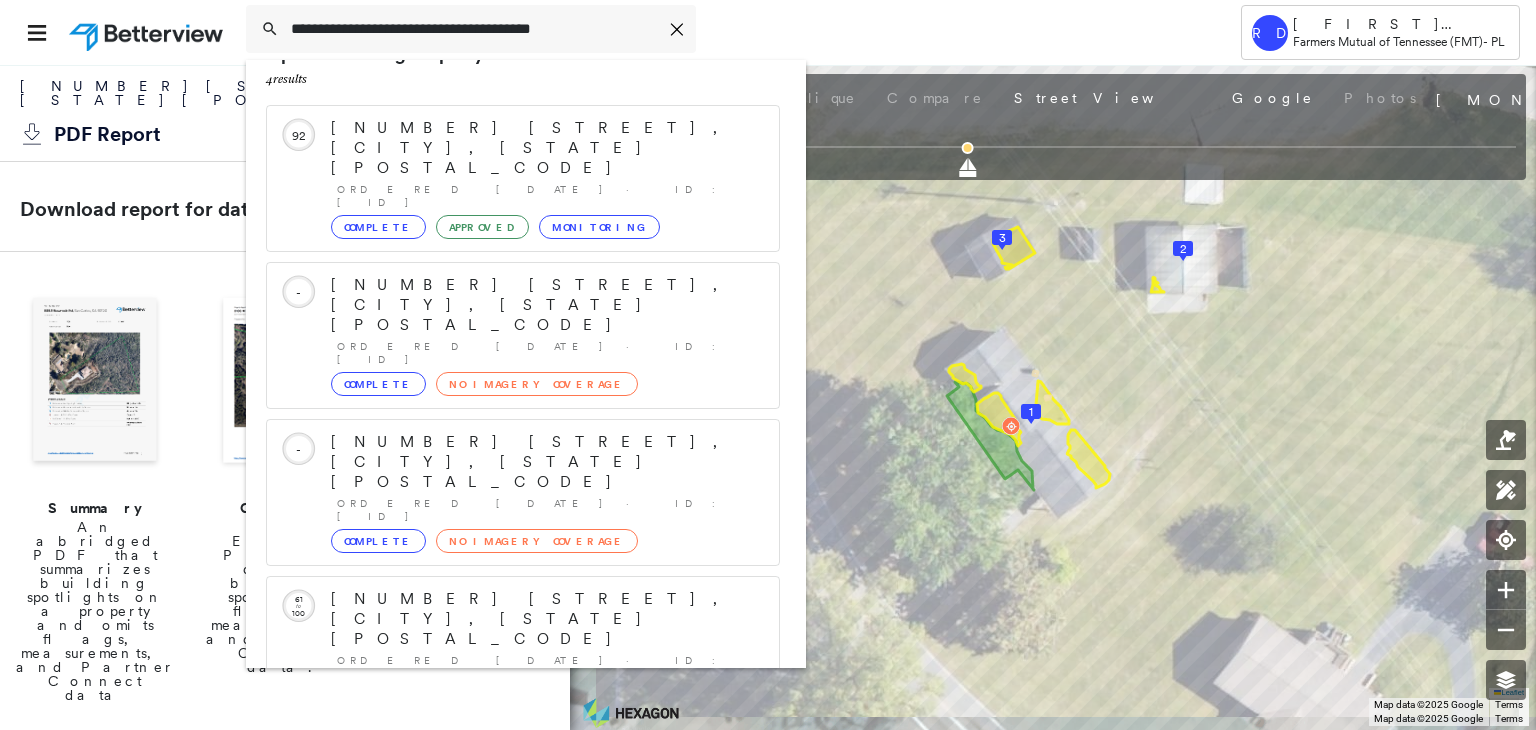 scroll, scrollTop: 52, scrollLeft: 0, axis: vertical 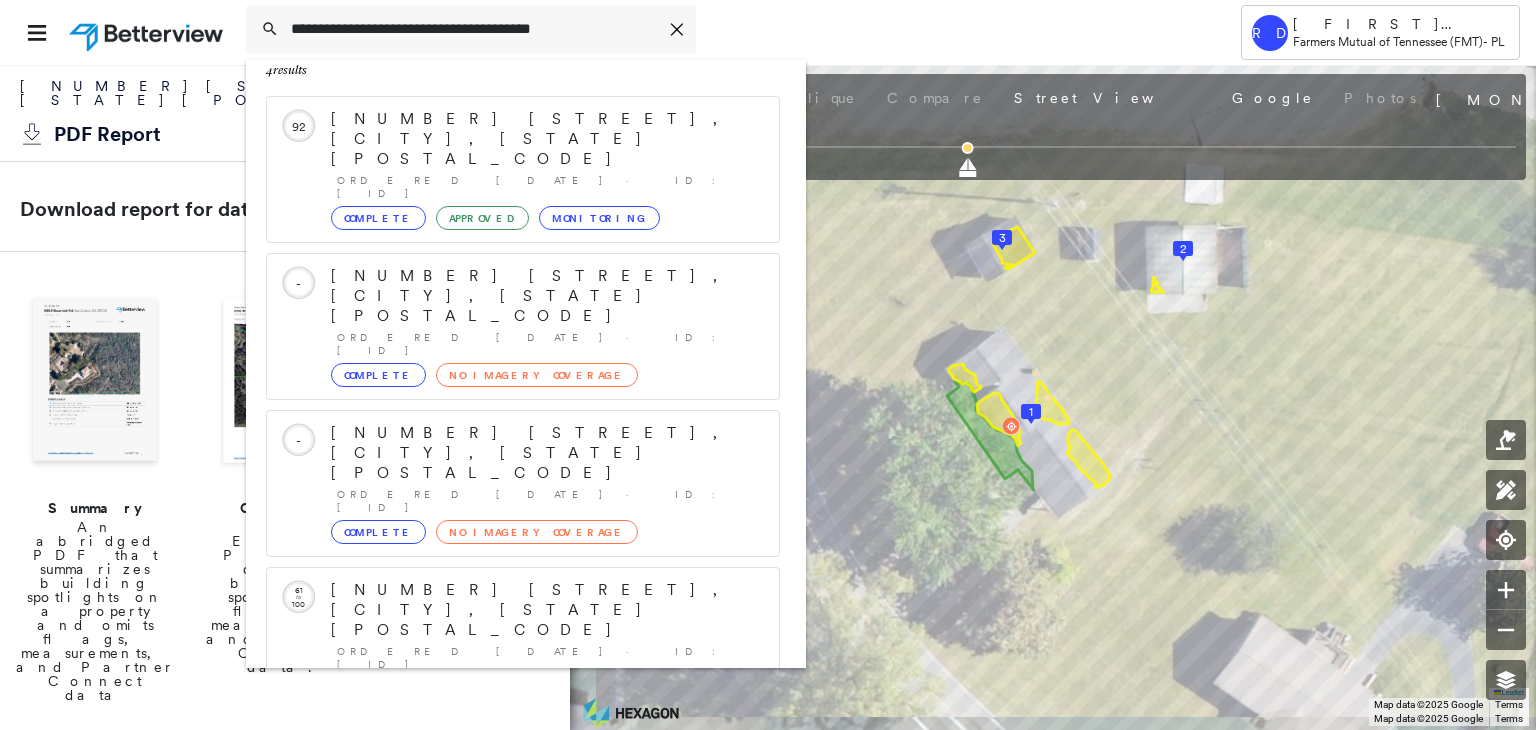 type on "**********" 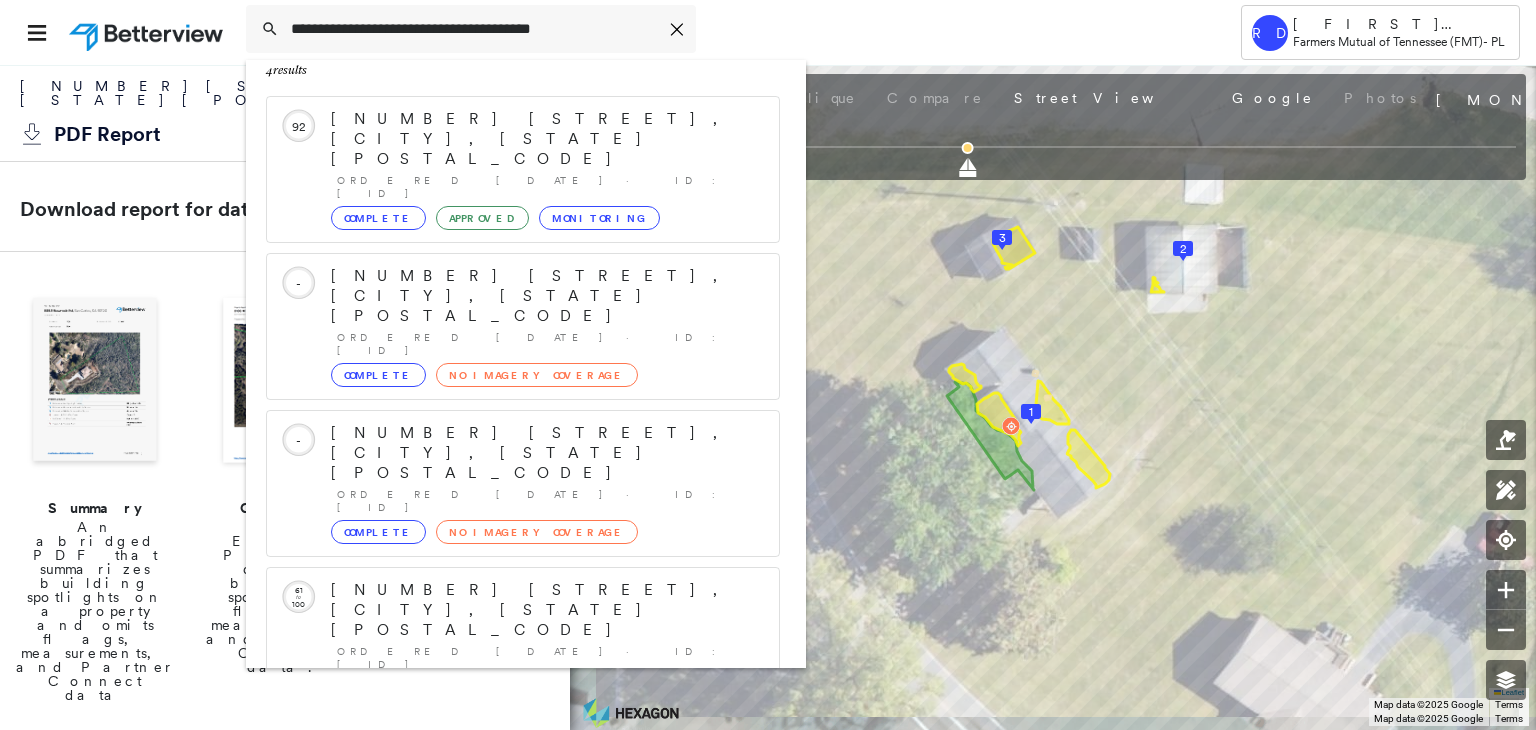 click on "[NUMBER] [STREET], [CITY], [STATE] [POSTAL_CODE]" at bounding box center [501, 850] 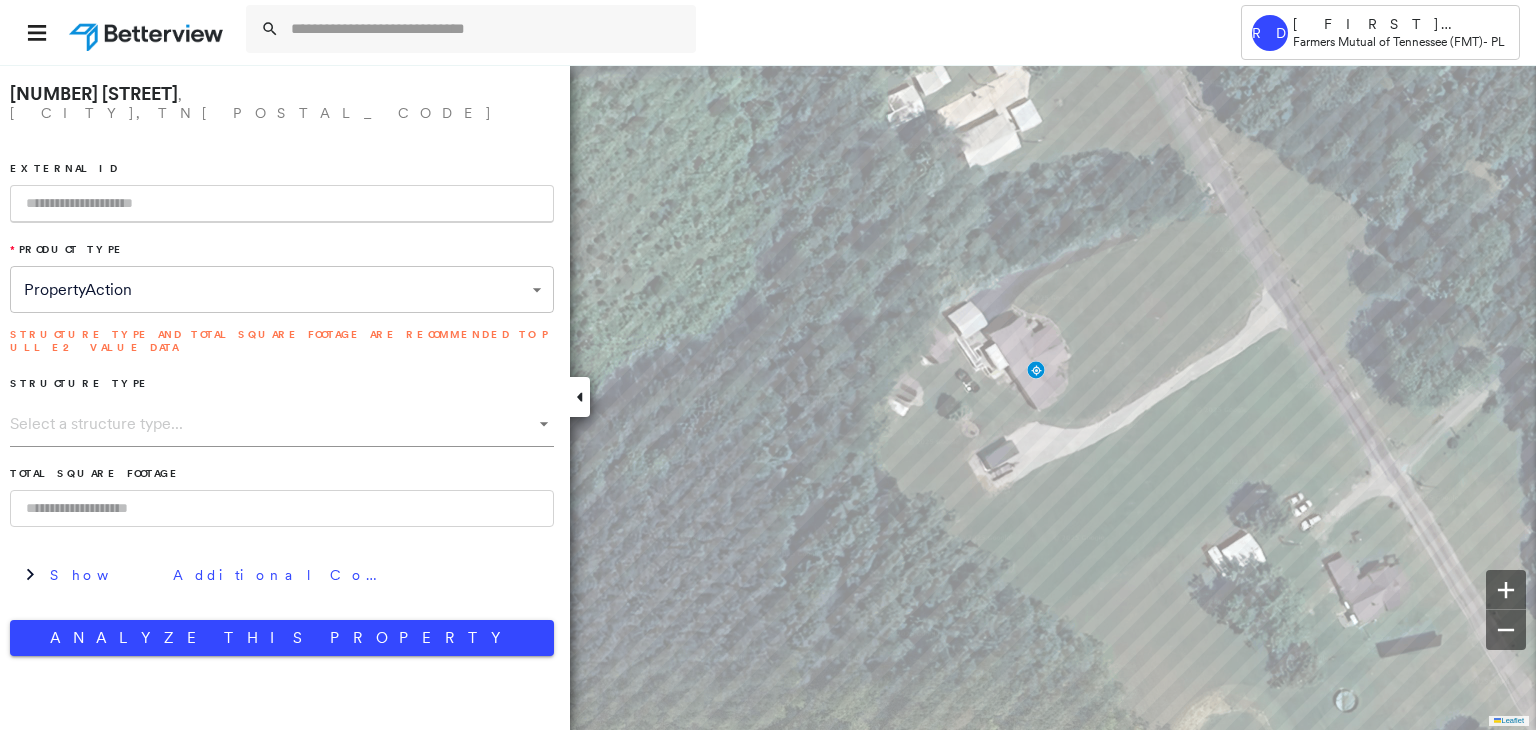 paste on "**********" 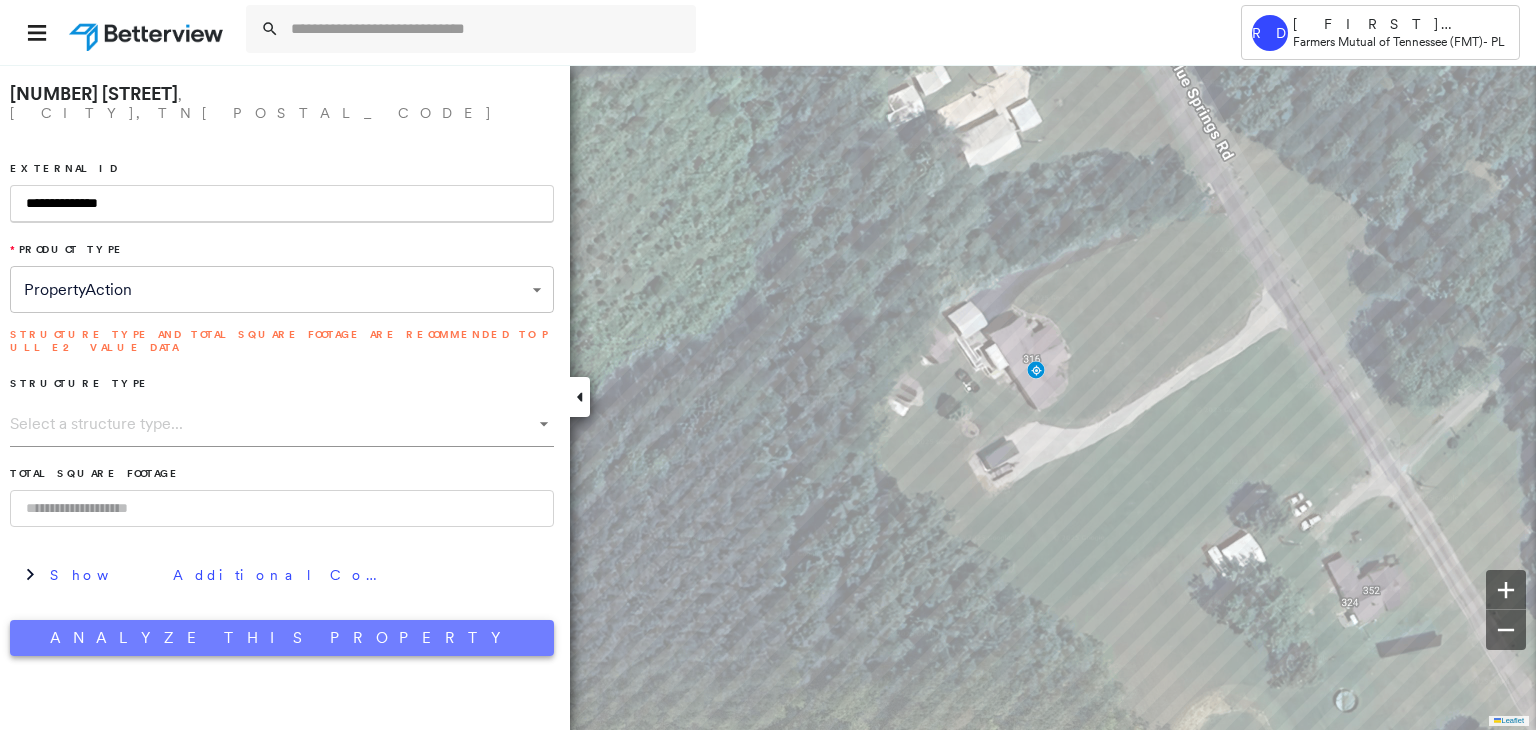 type on "**********" 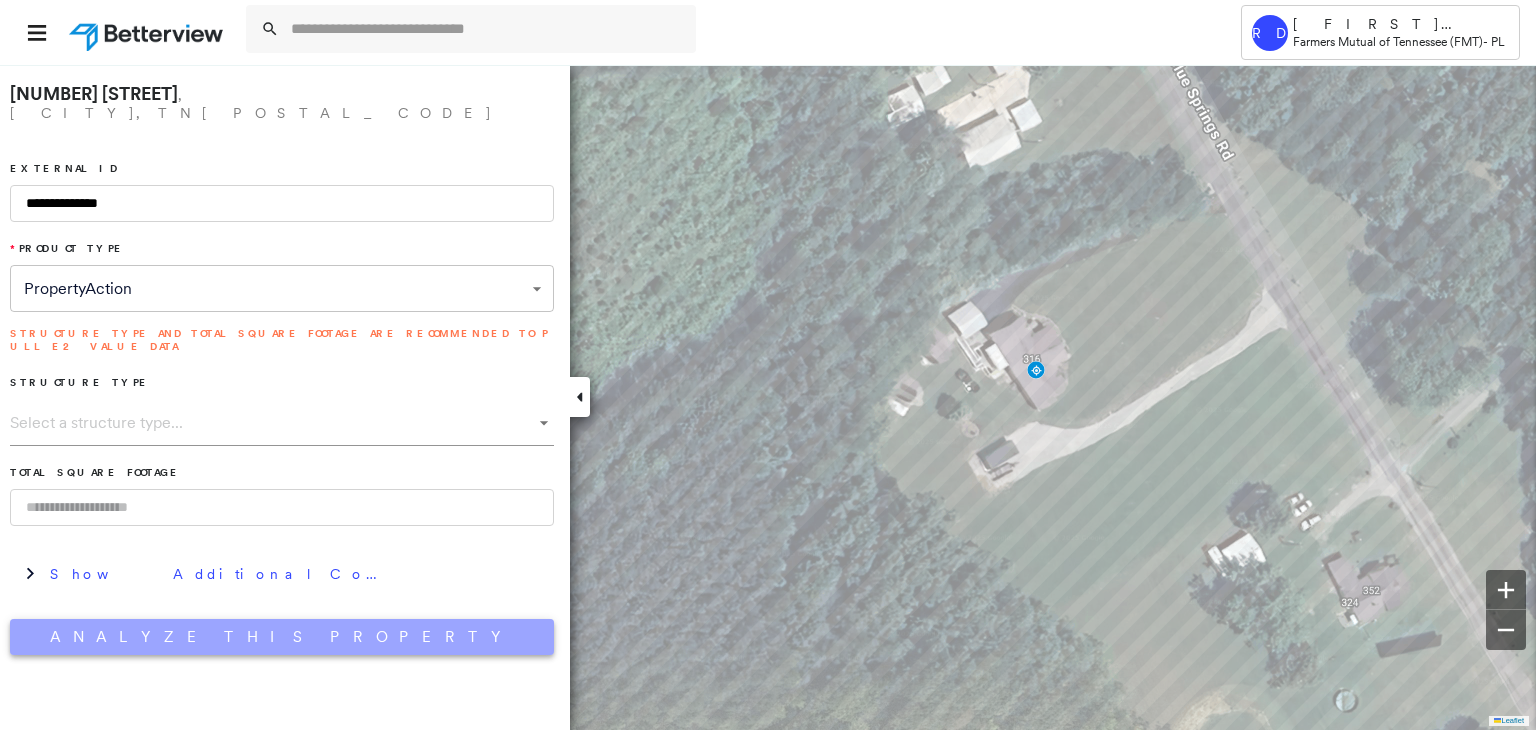 click on "Analyze This Property" at bounding box center [282, 637] 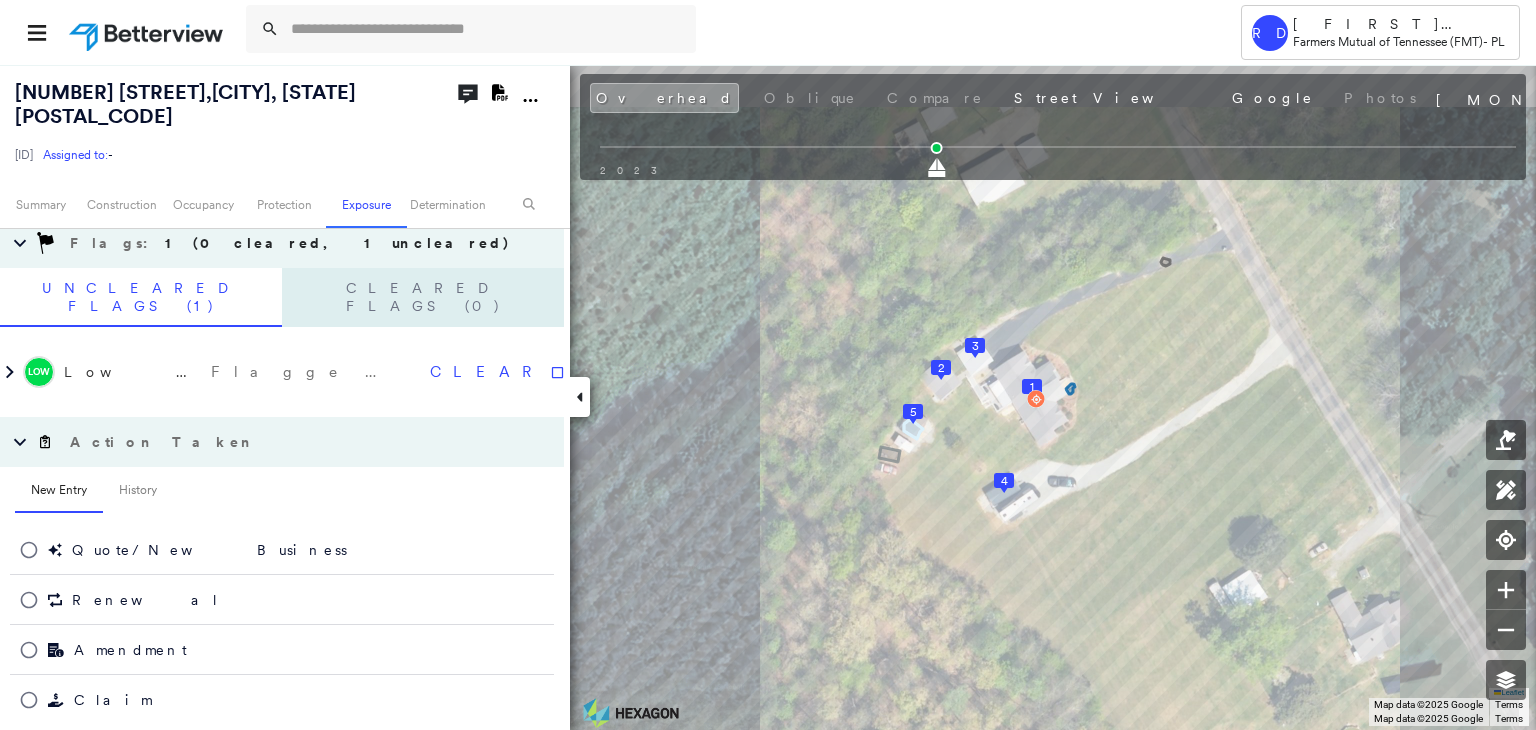 scroll, scrollTop: 1221, scrollLeft: 0, axis: vertical 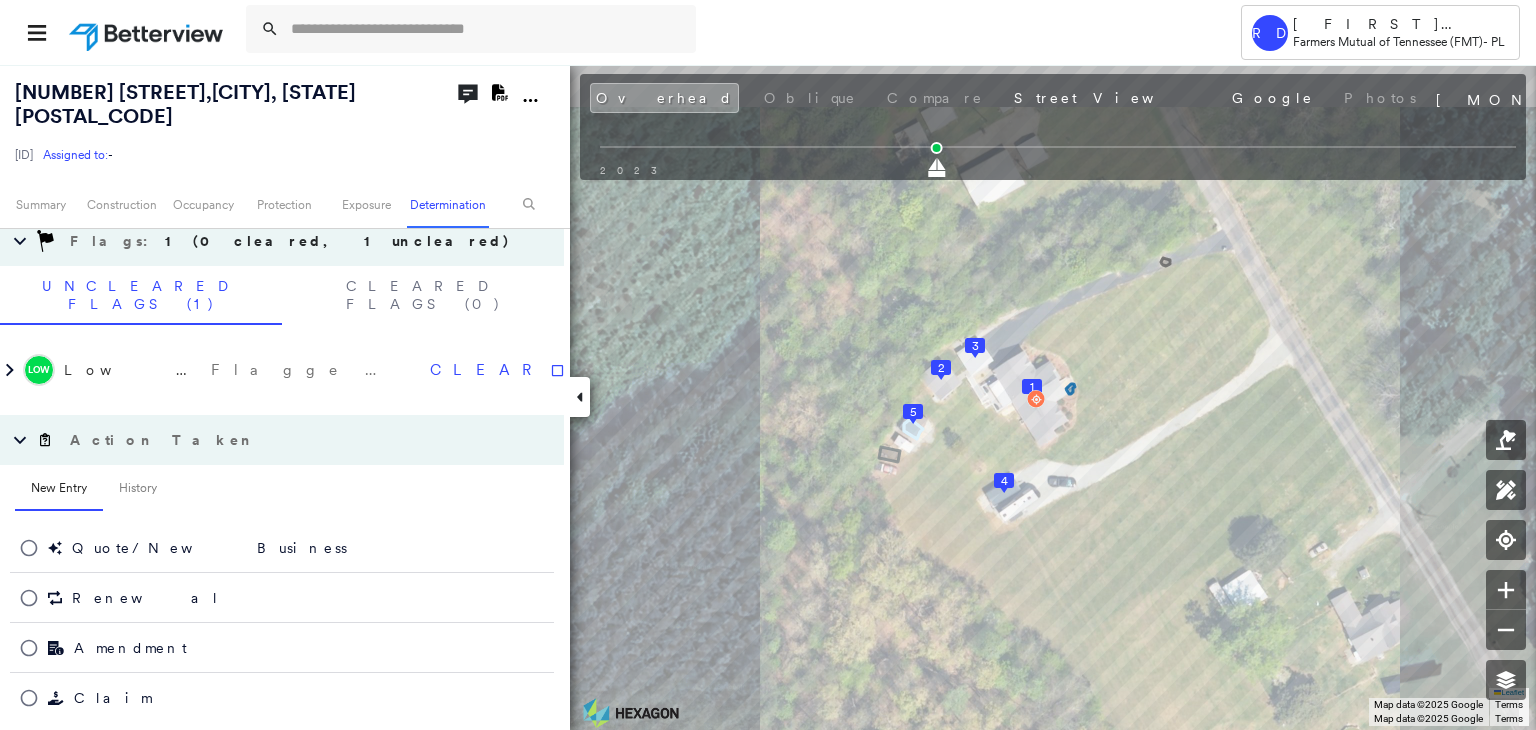 click 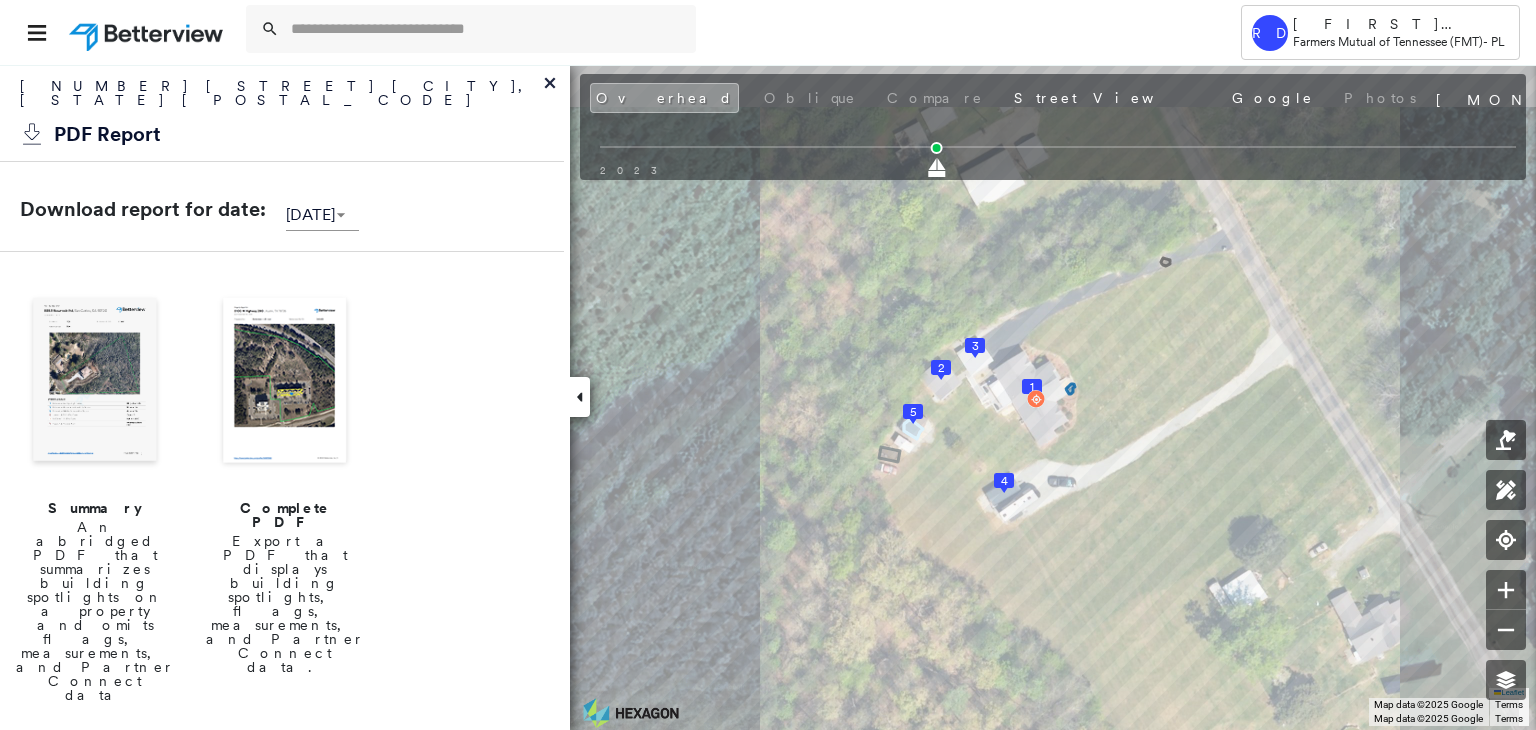 click at bounding box center (285, 382) 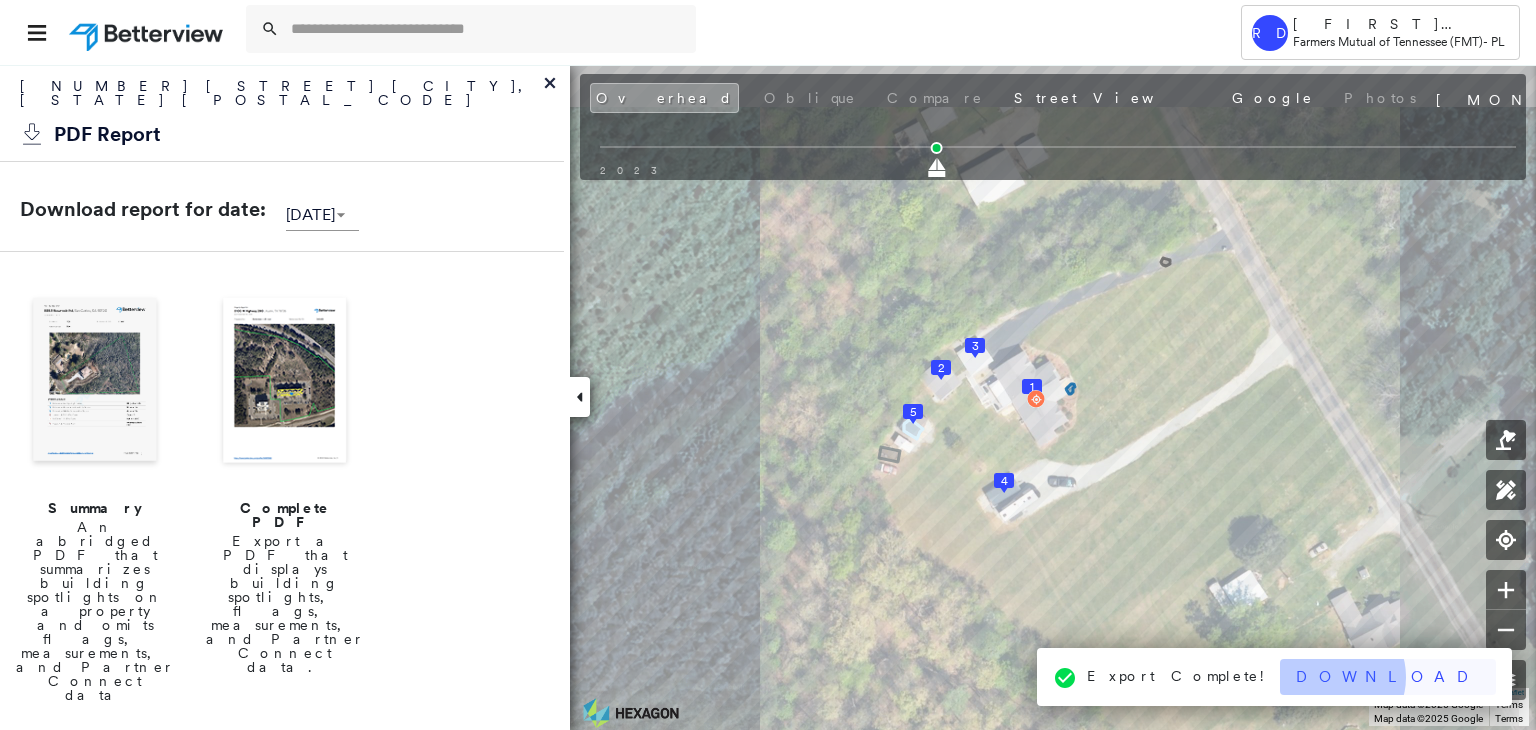 click on "Download" at bounding box center (1388, 677) 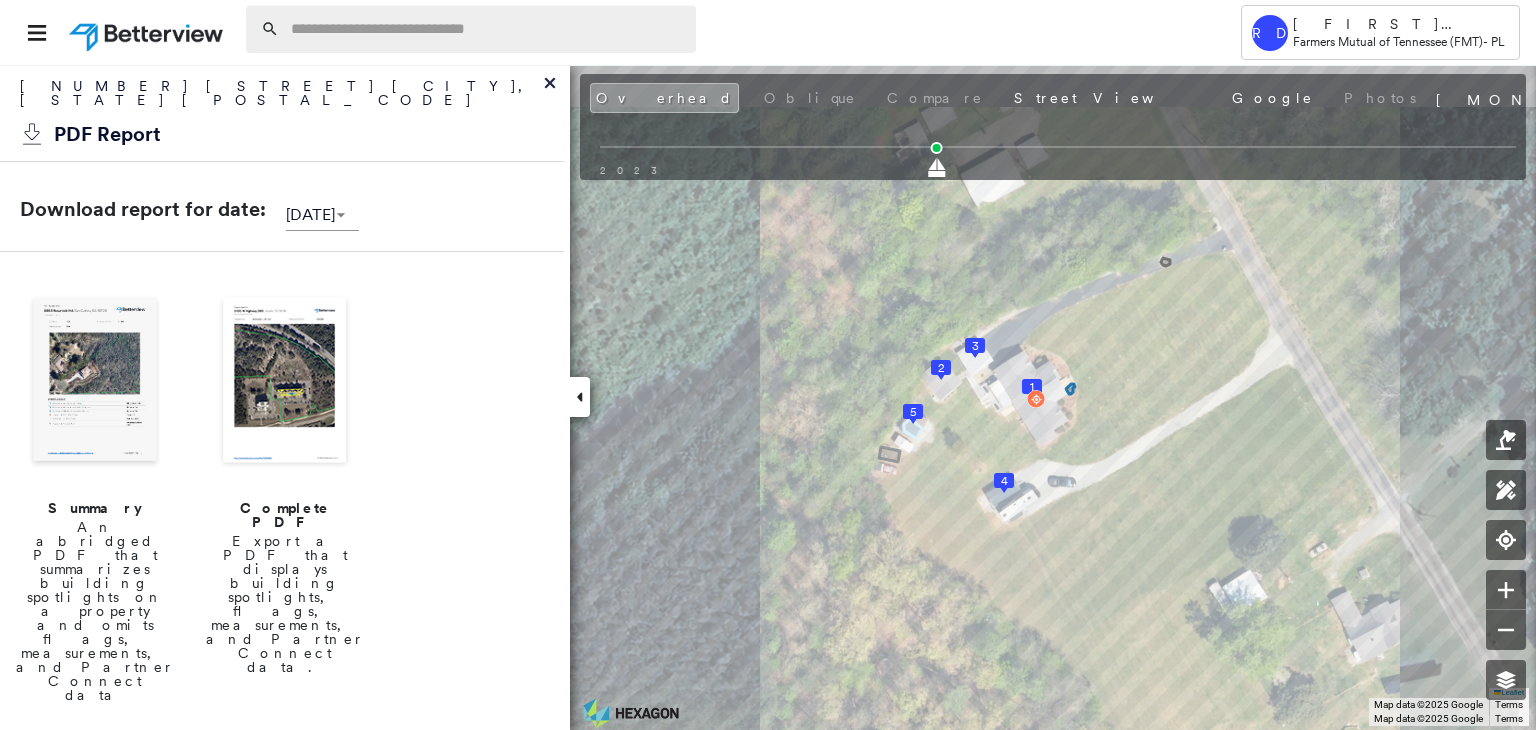 paste on "**********" 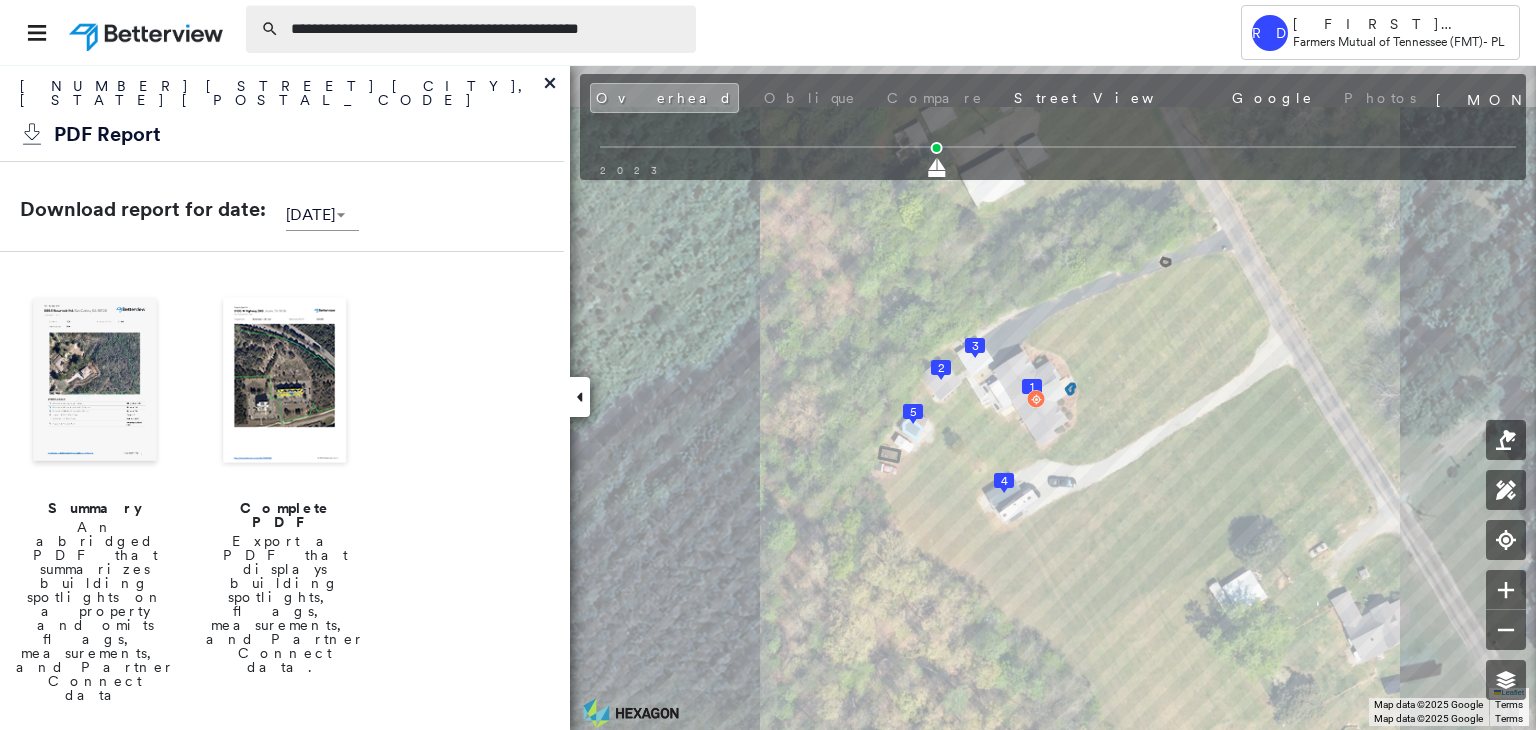 click on "**********" at bounding box center [487, 29] 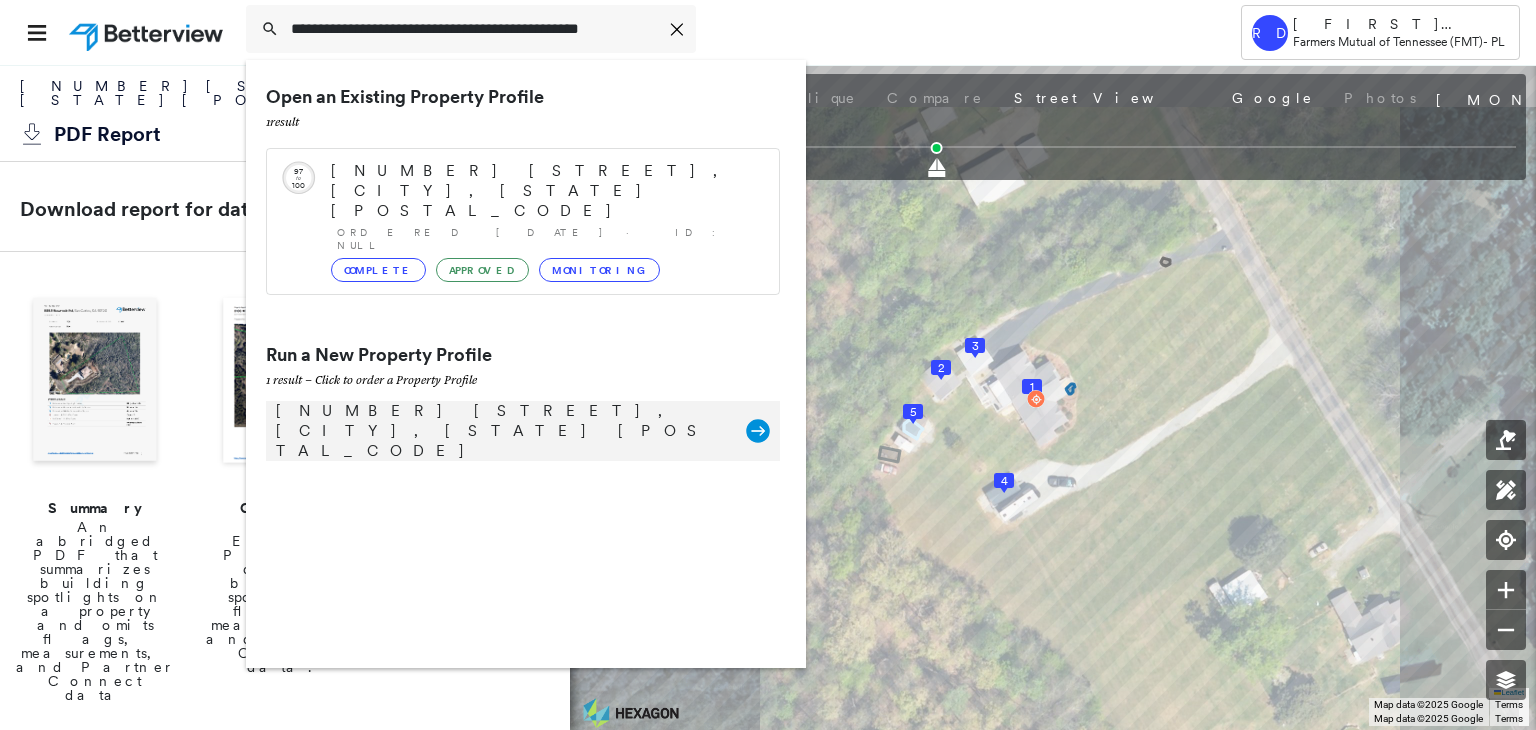 type on "**********" 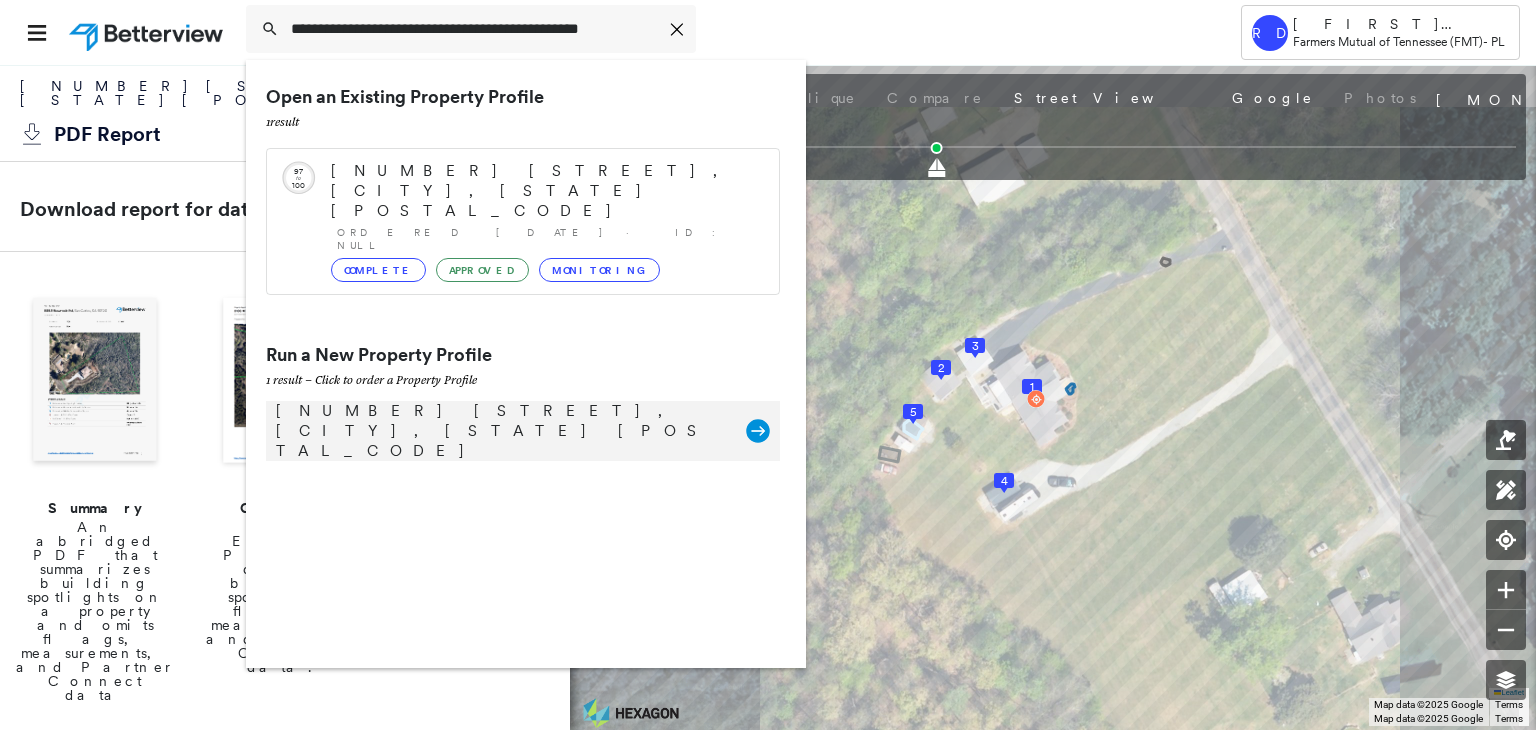 click on "[NUMBER] [STREET], [CITY], [STATE] [POSTAL_CODE]" at bounding box center (501, 431) 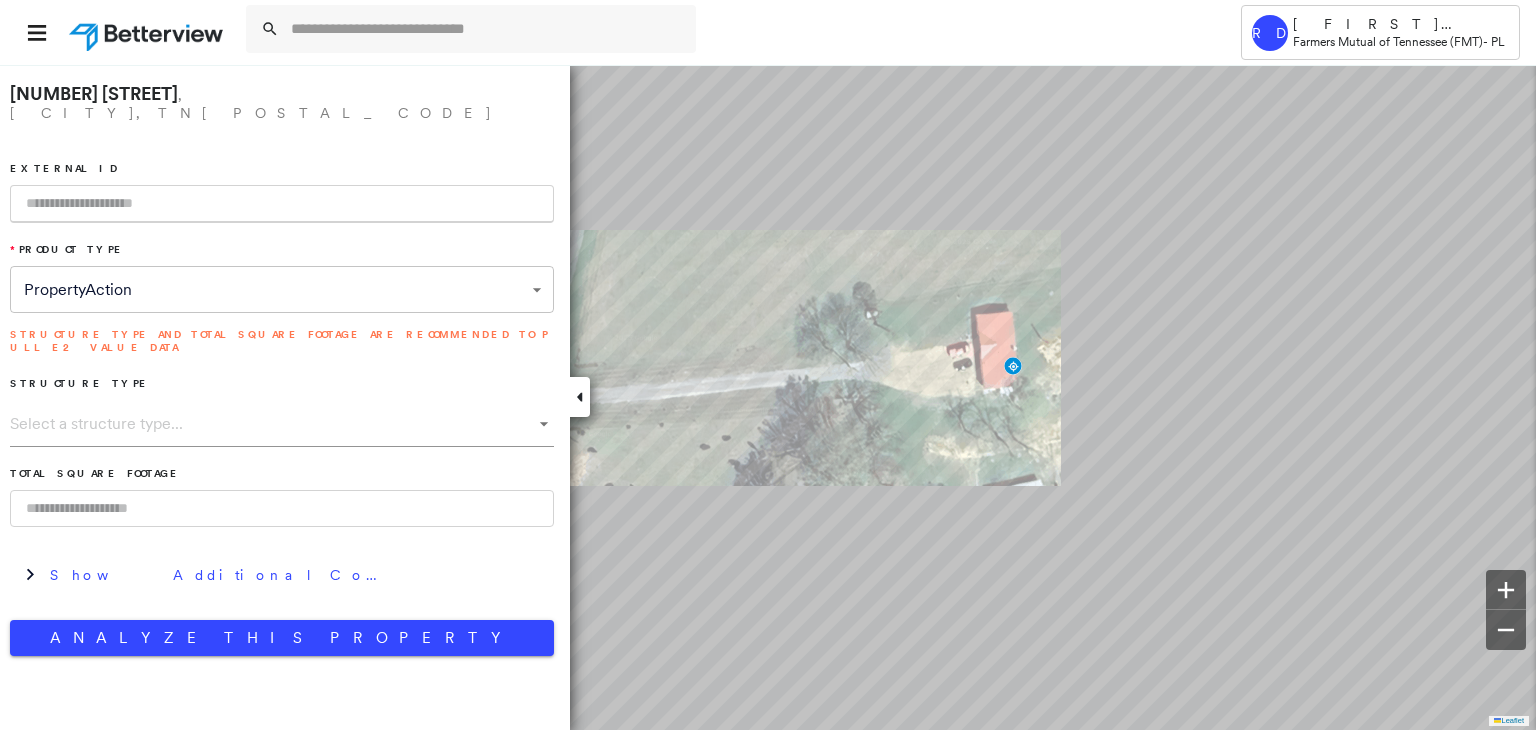 paste on "**********" 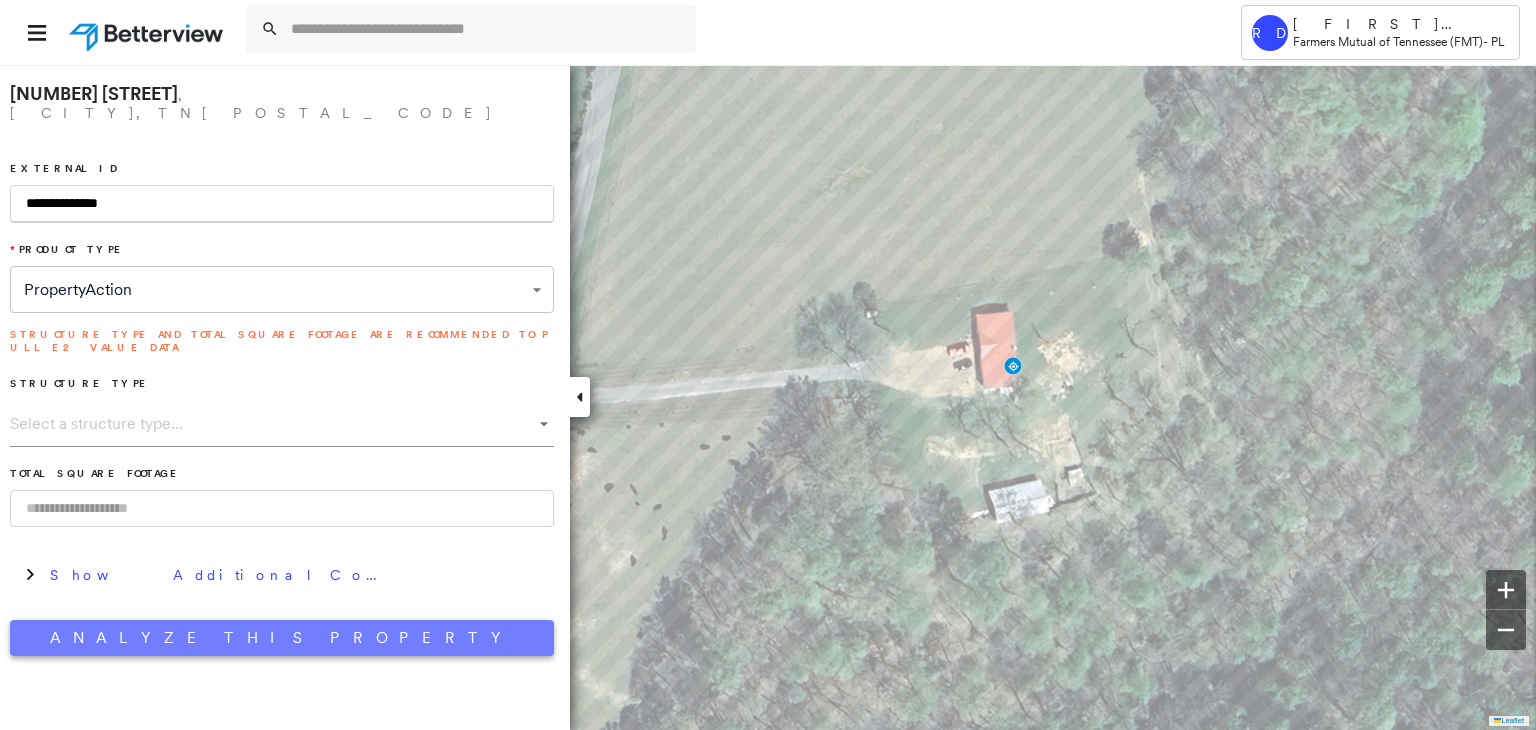 type on "**********" 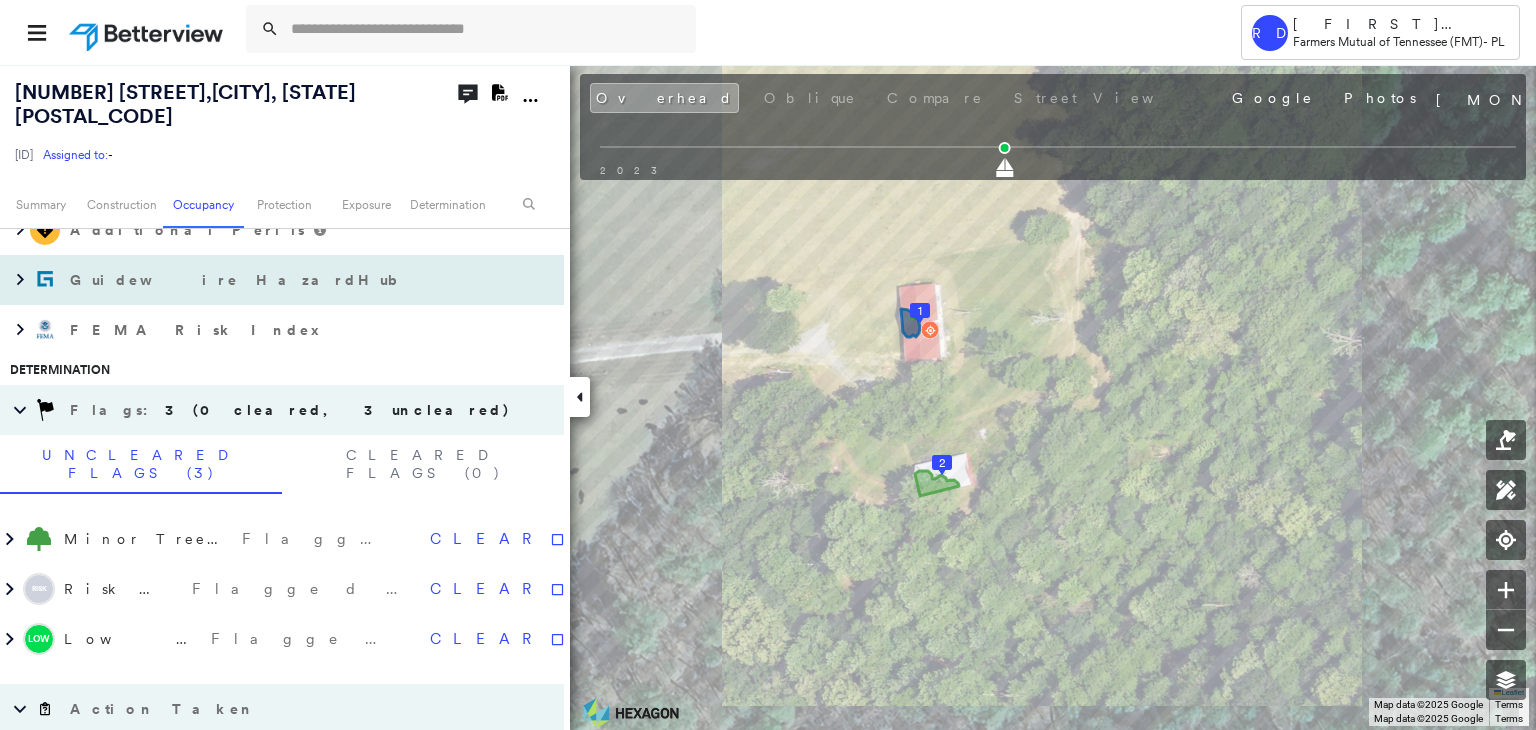 scroll, scrollTop: 1200, scrollLeft: 0, axis: vertical 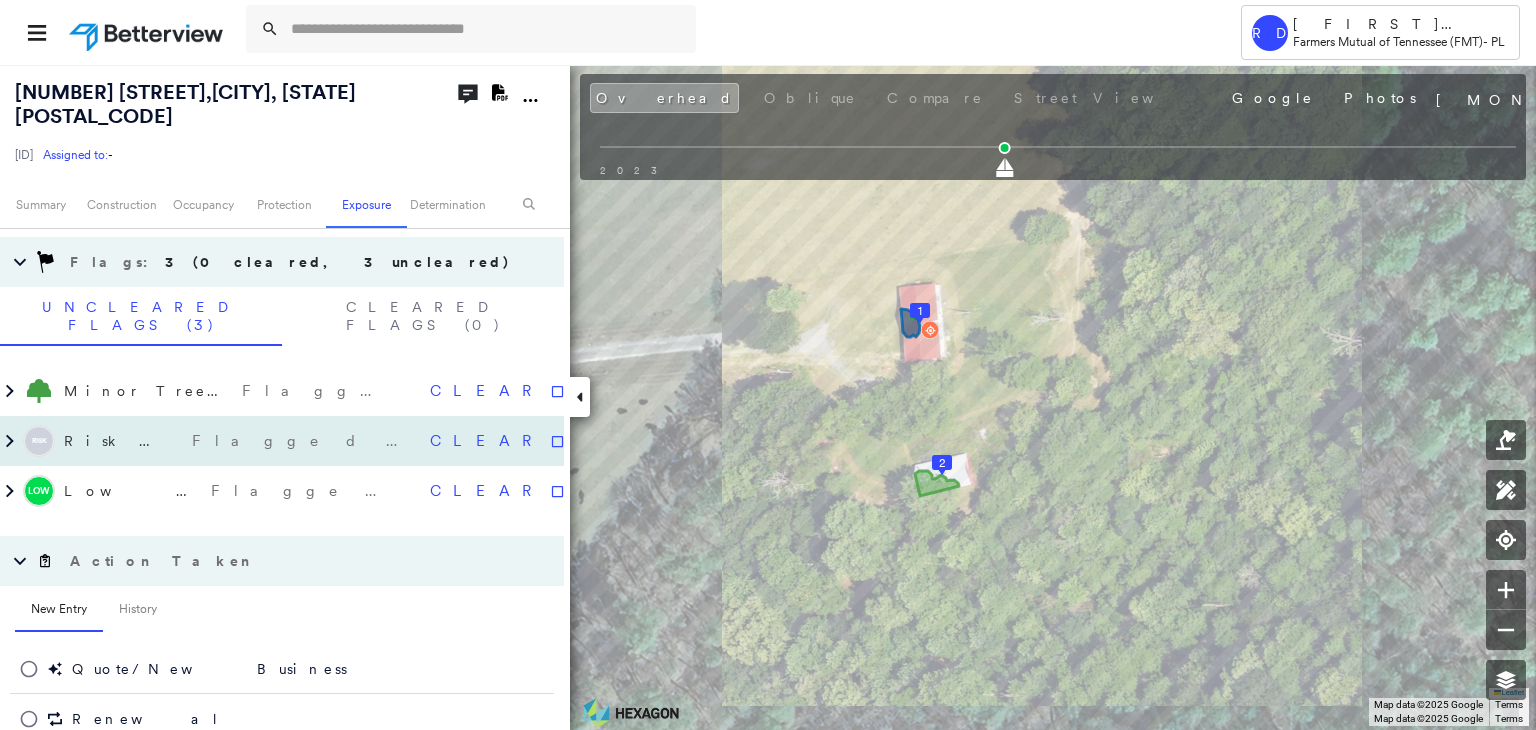 click on "RISK Risk Factors Flagged [DATE]" at bounding box center [216, 441] 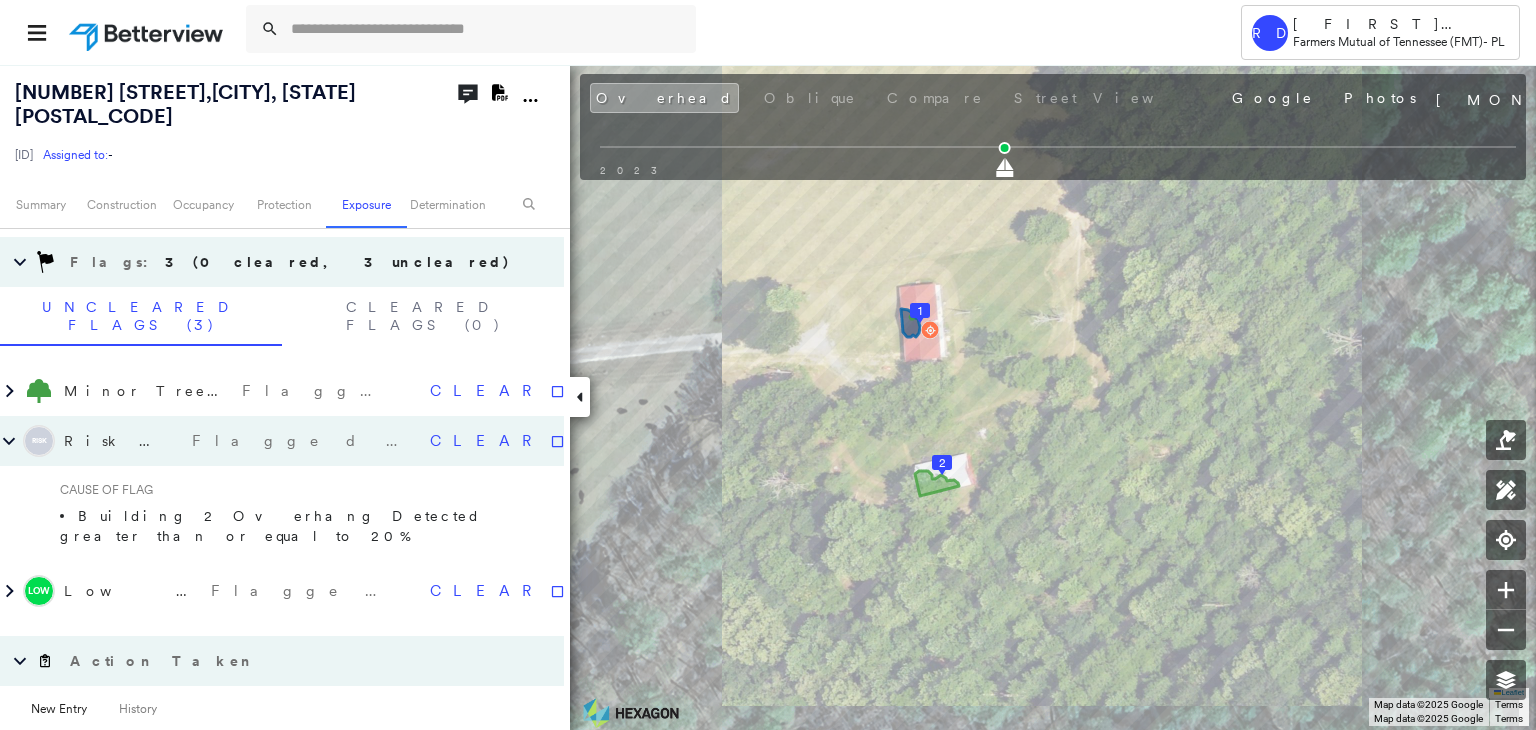click 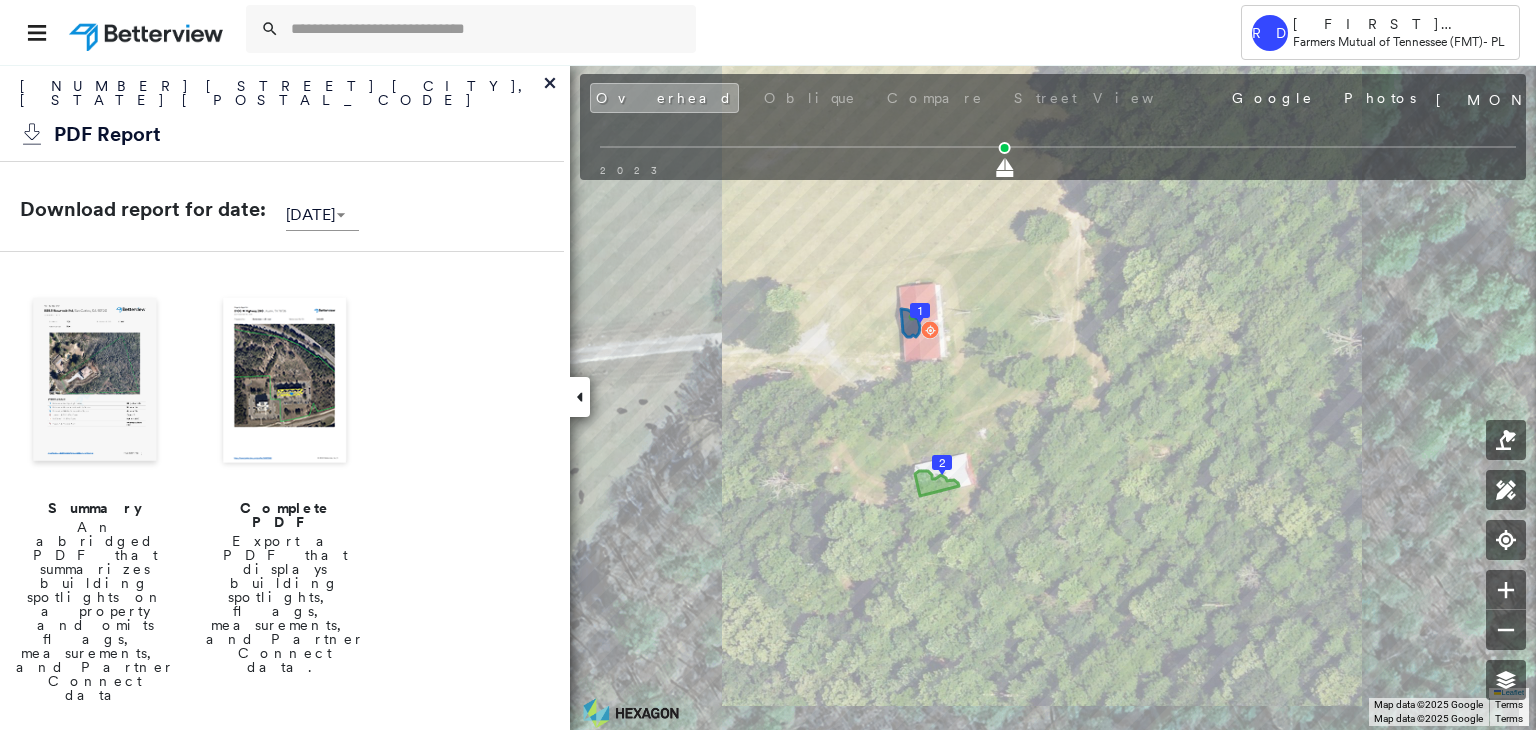 click at bounding box center (285, 382) 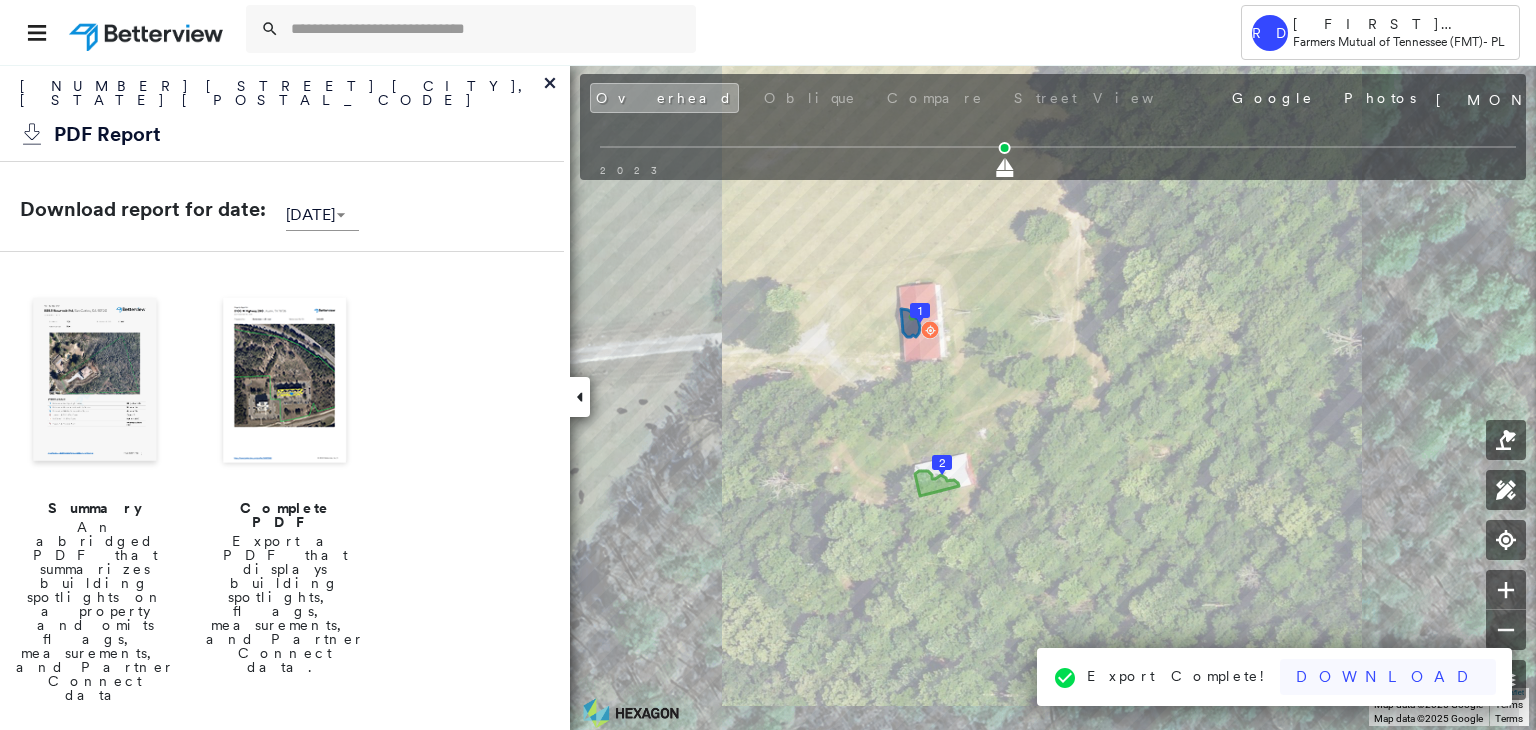click on "Download" at bounding box center [1388, 677] 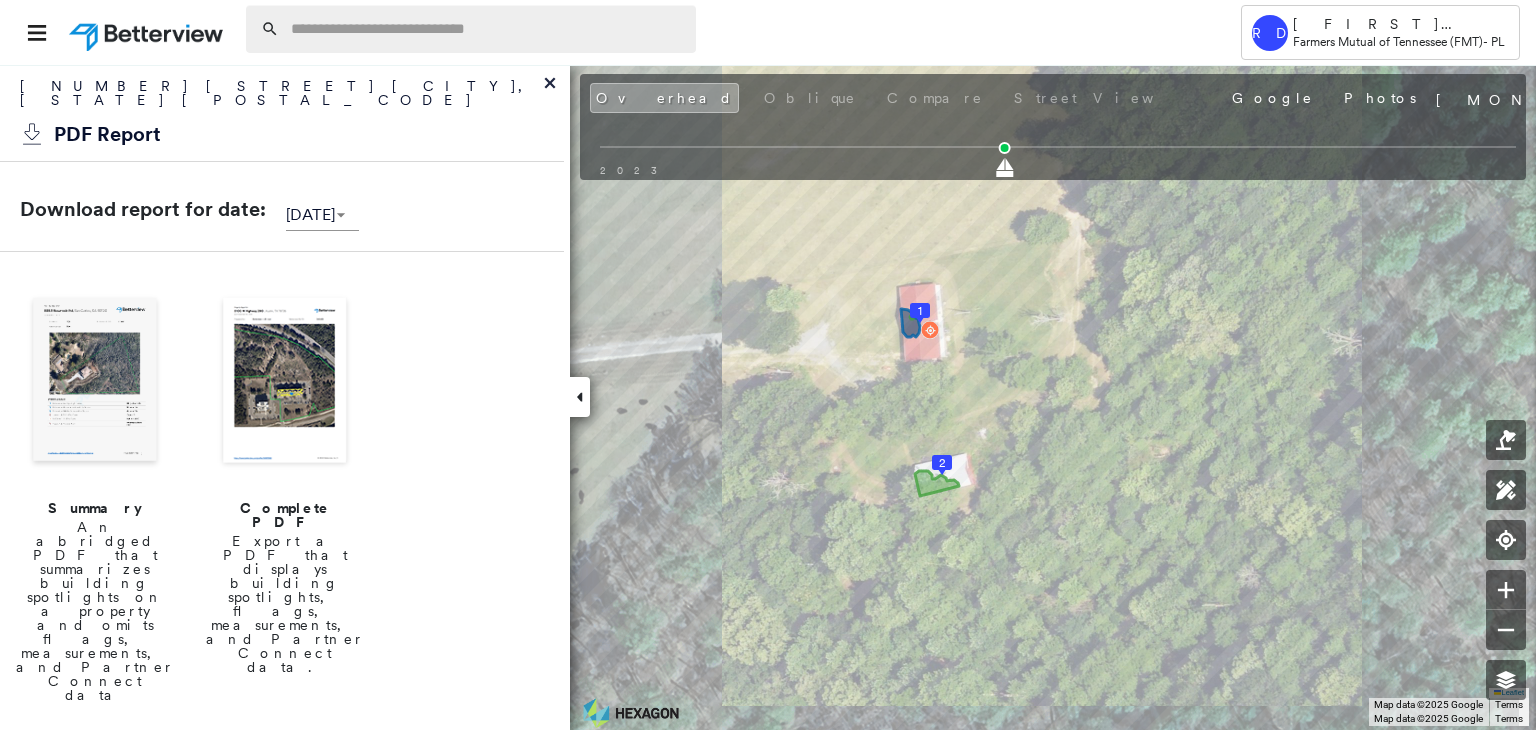 paste on "**********" 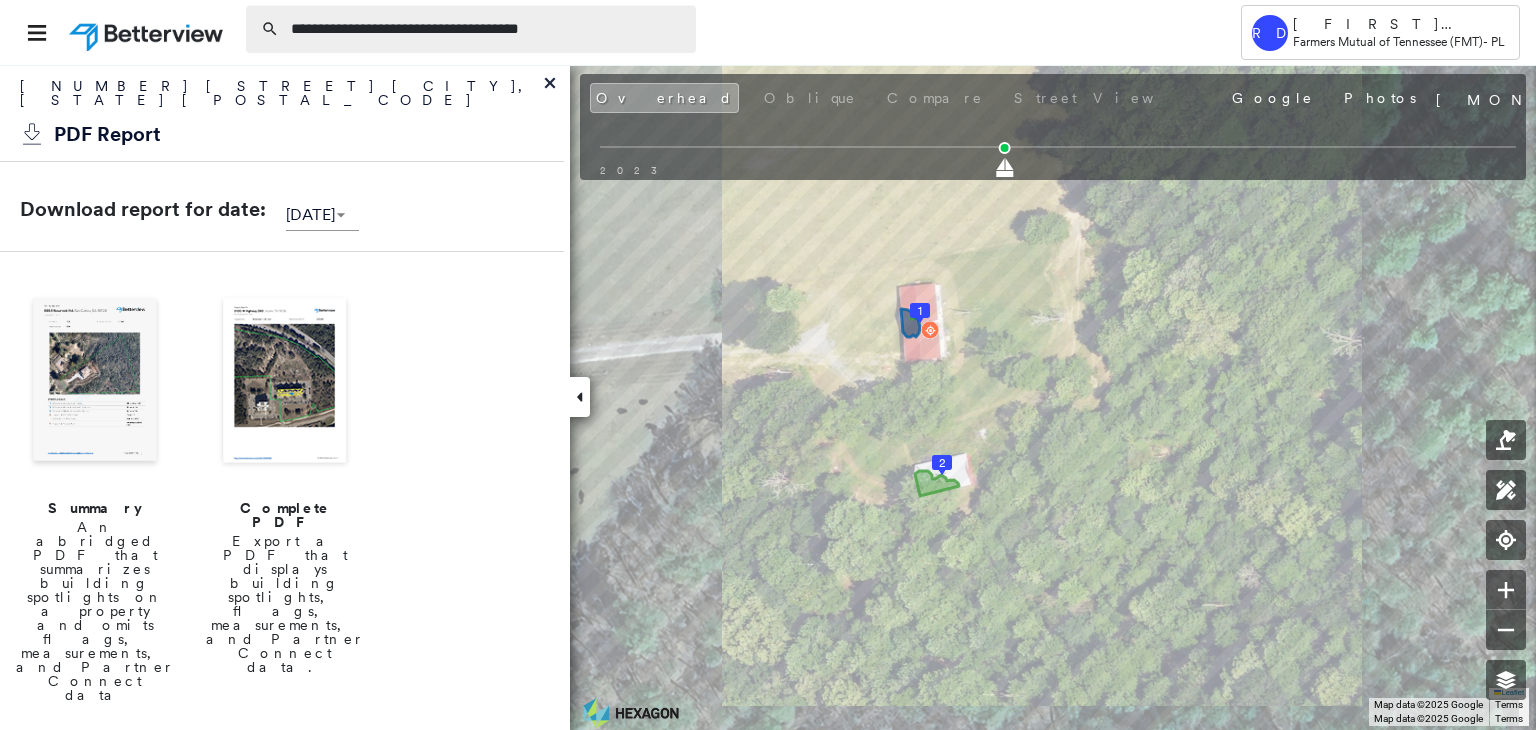 click on "**********" at bounding box center (487, 29) 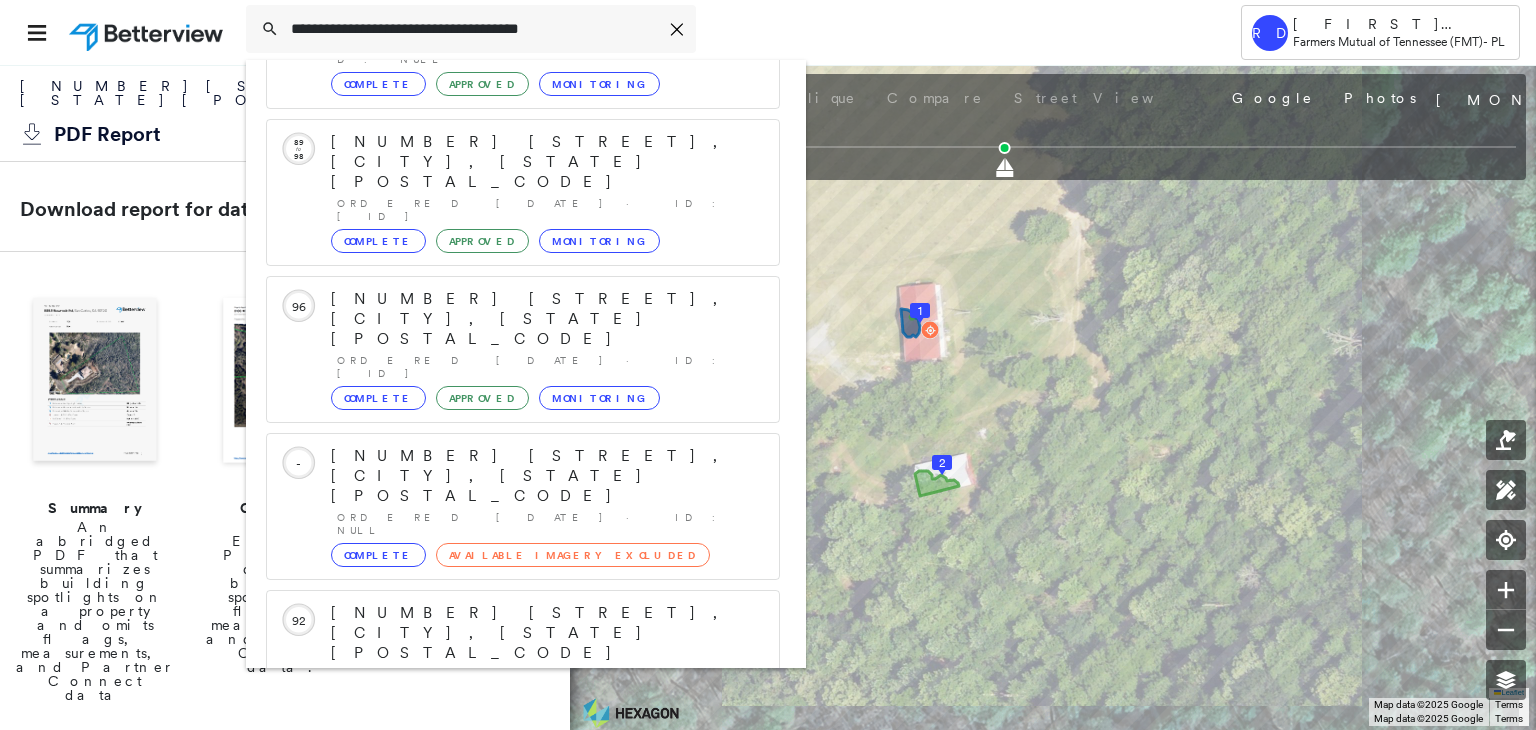scroll, scrollTop: 208, scrollLeft: 0, axis: vertical 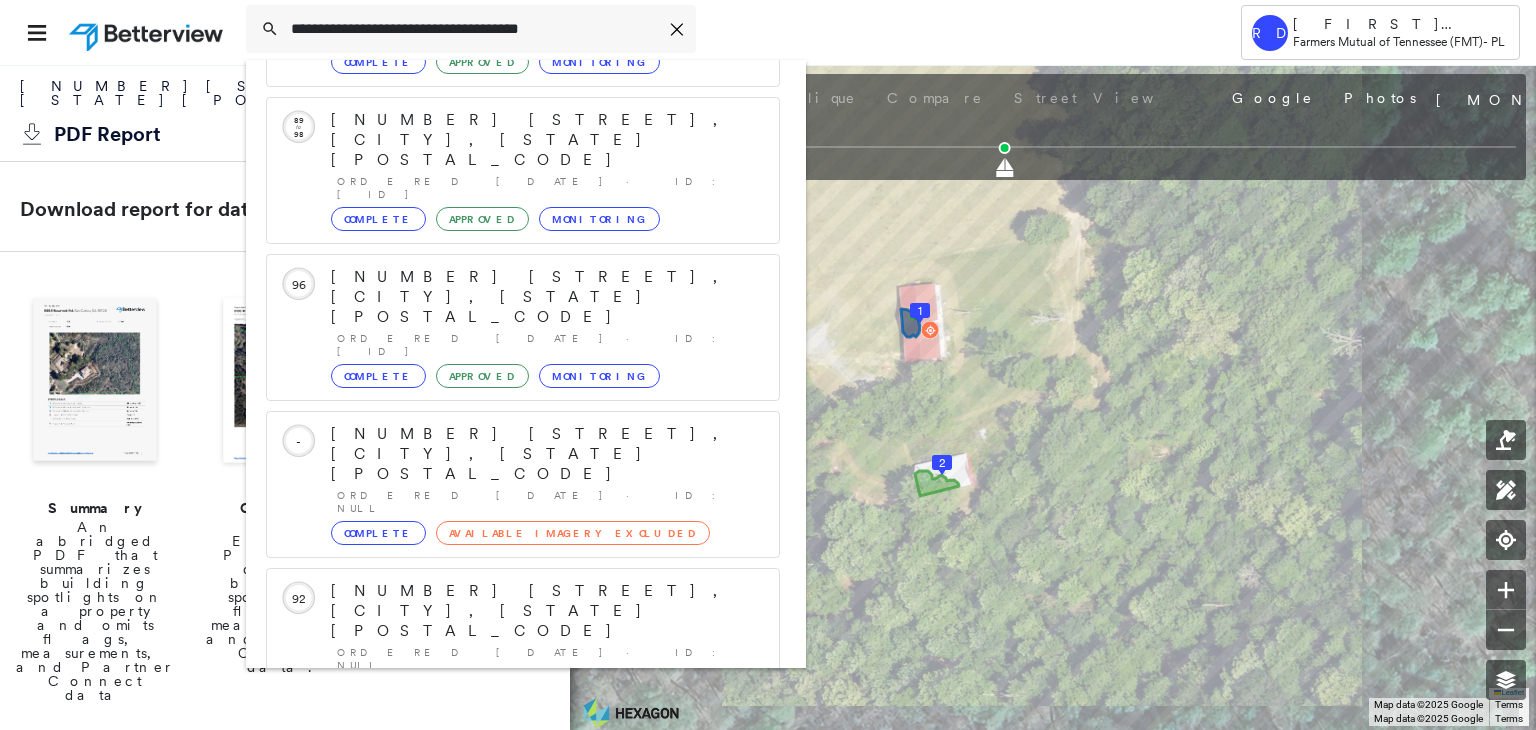 type on "**********" 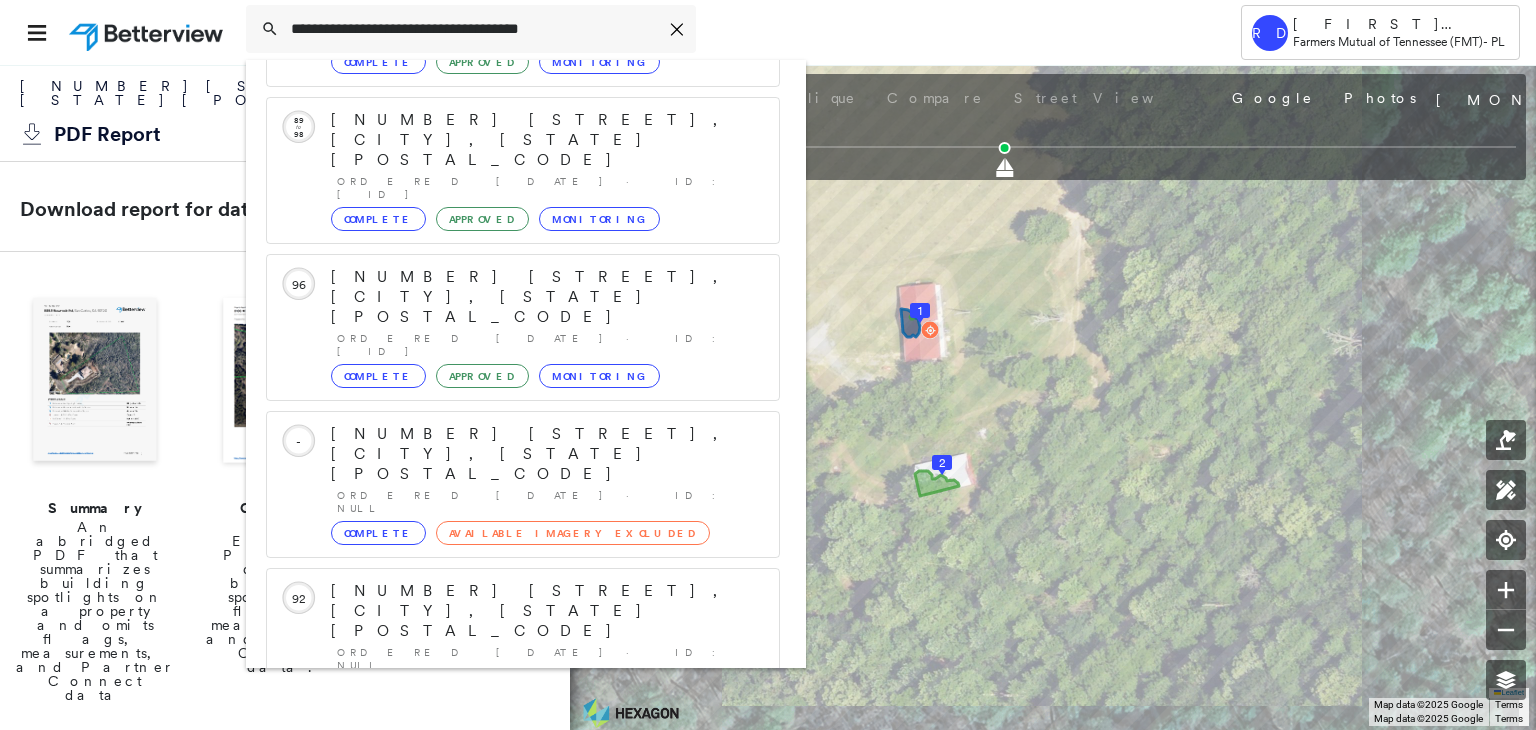 click on "[NUMBER] [STREET], [CITY], [STATE]" at bounding box center [501, 896] 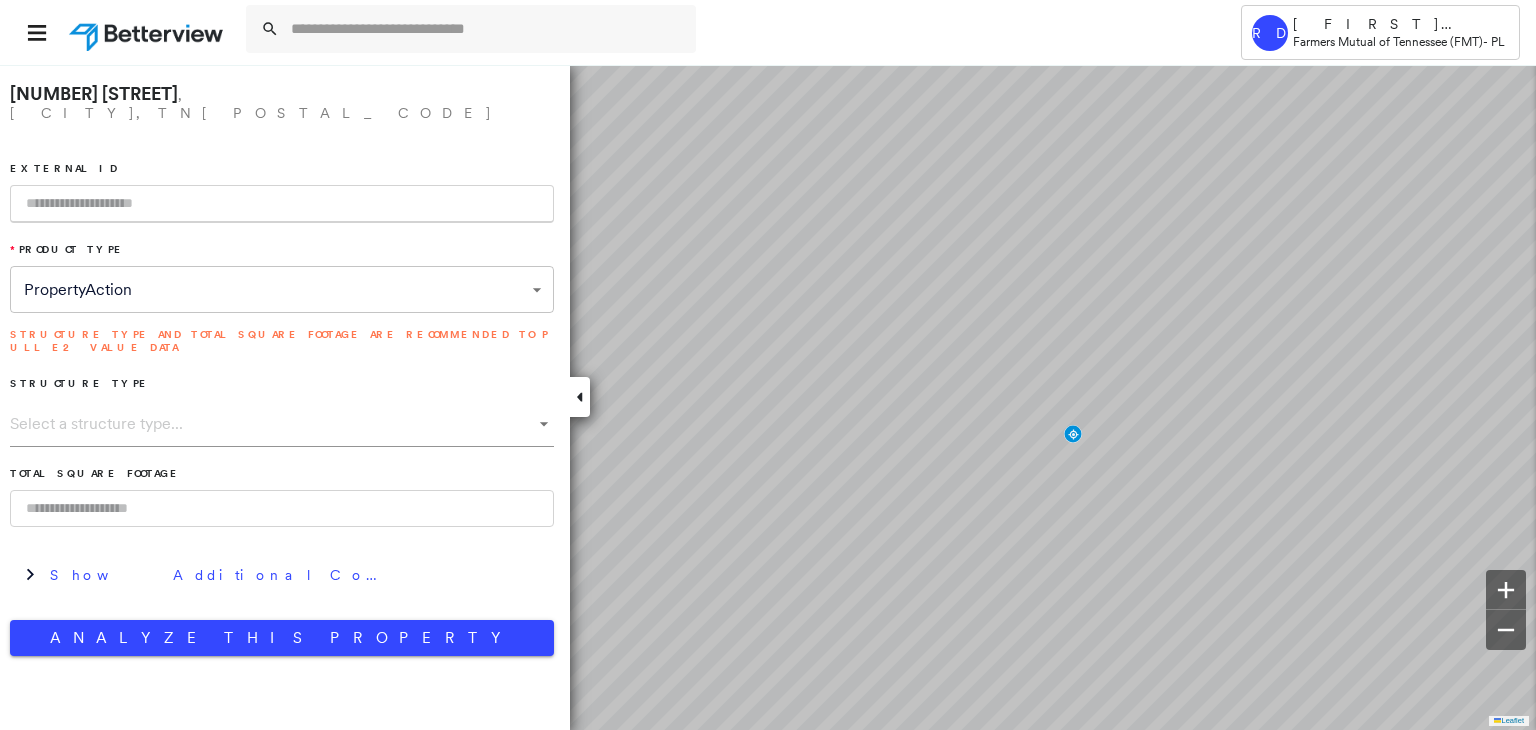 paste on "**********" 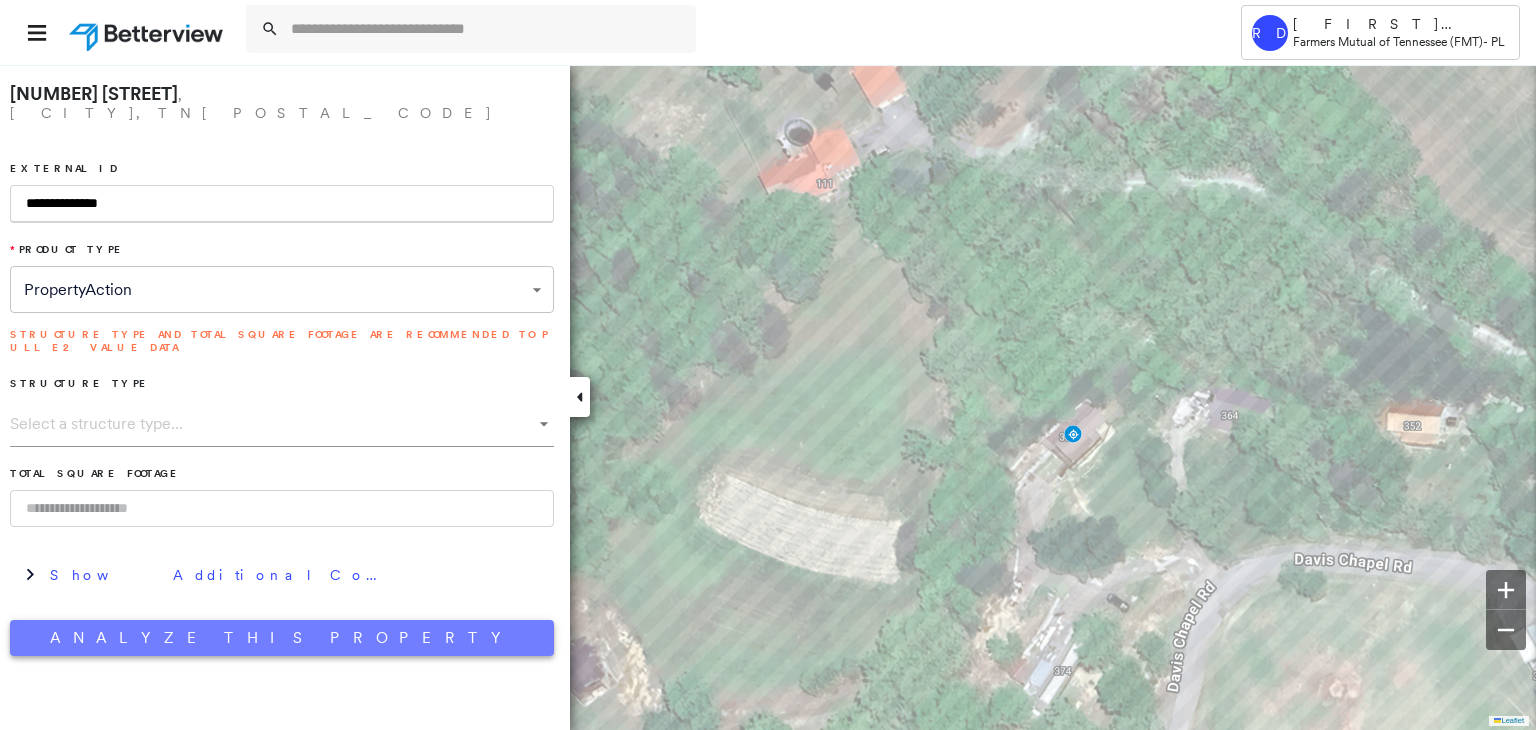 type on "**********" 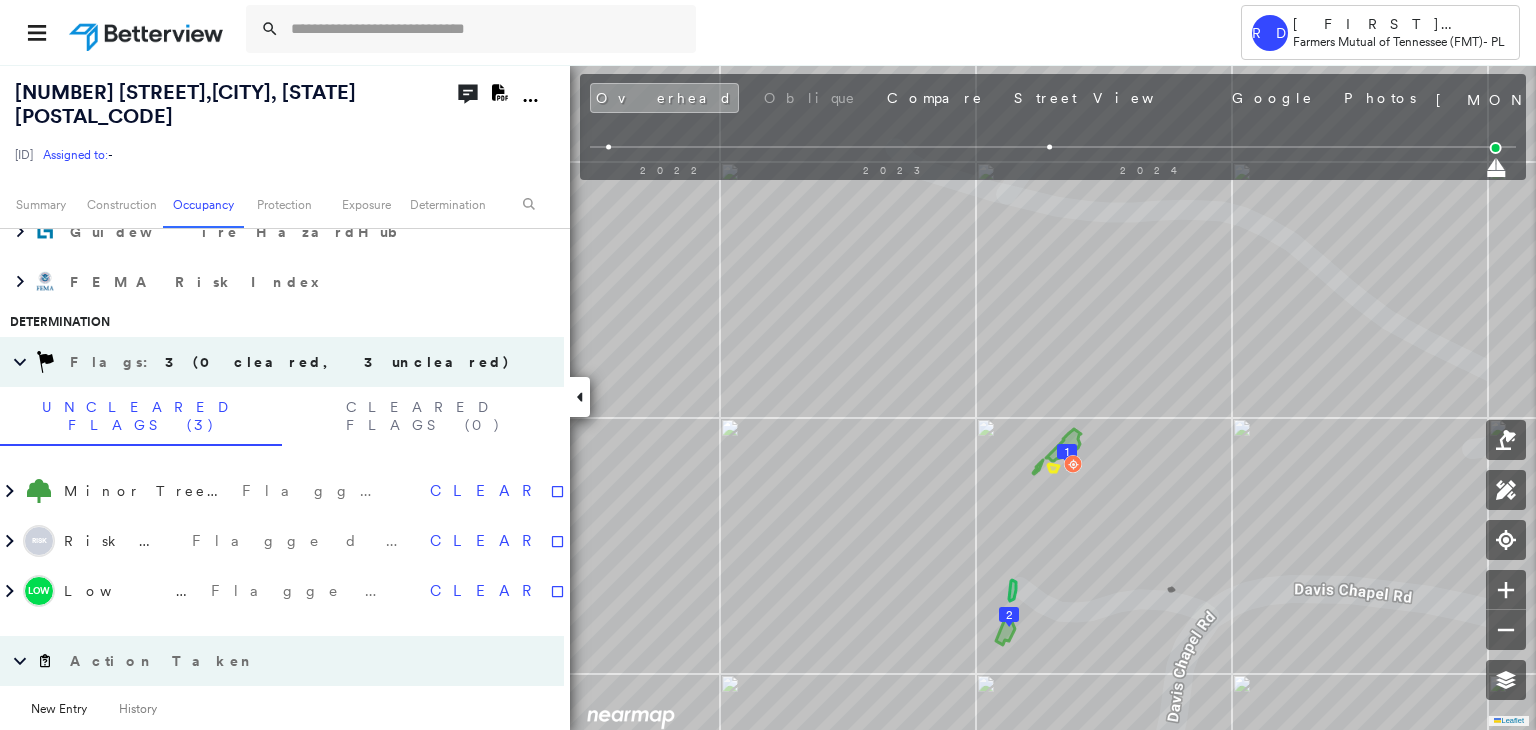 scroll, scrollTop: 1200, scrollLeft: 0, axis: vertical 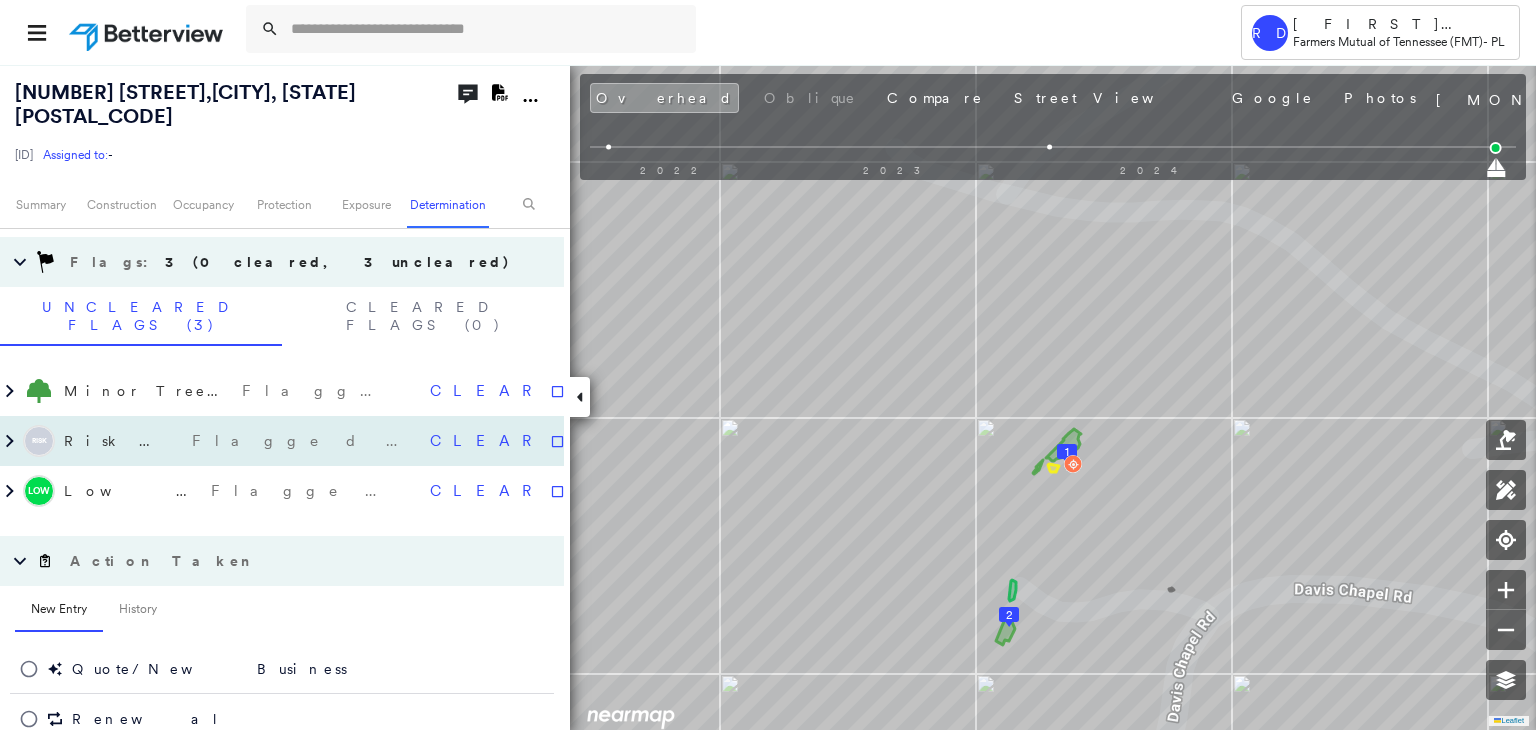 click on "Flagged 08/05/25" at bounding box center (303, 441) 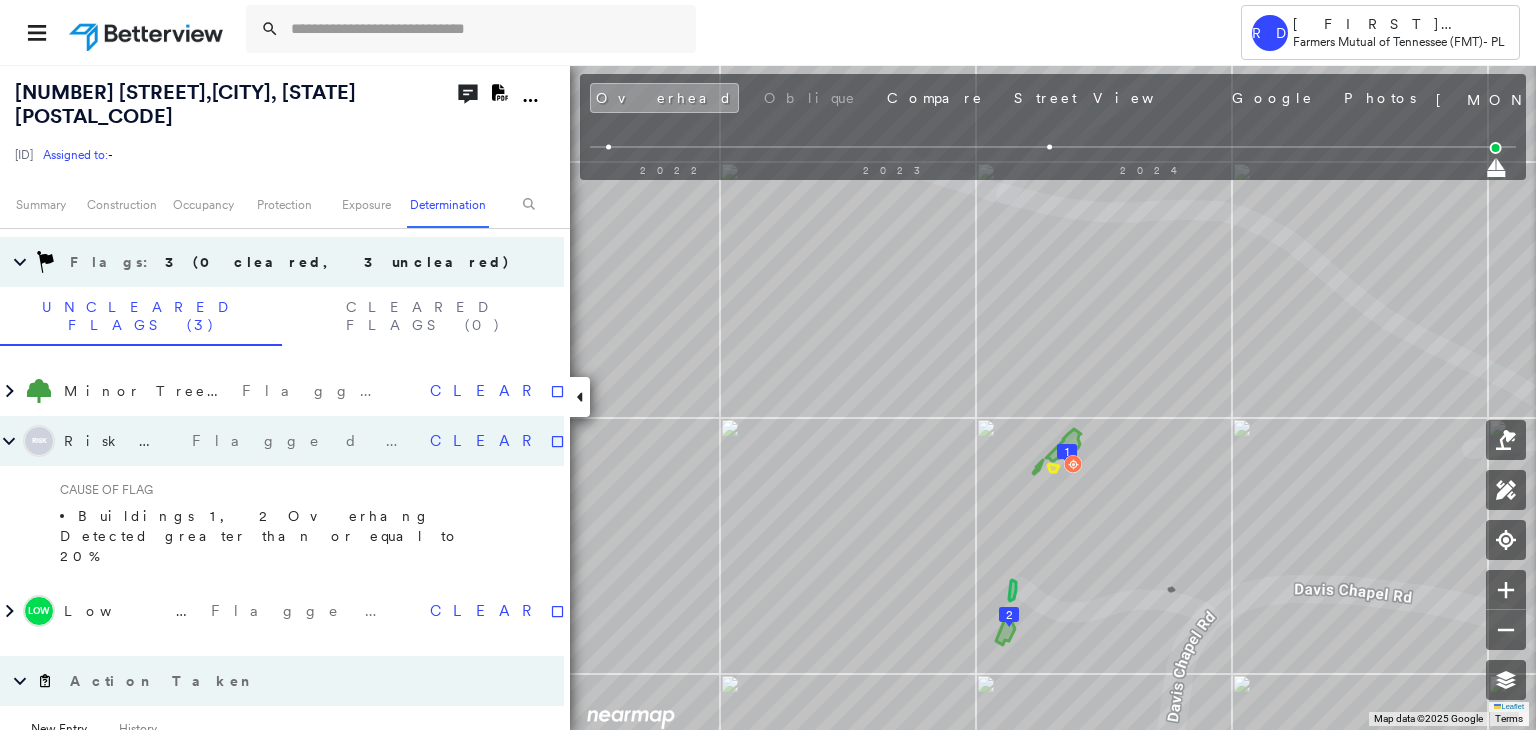 click 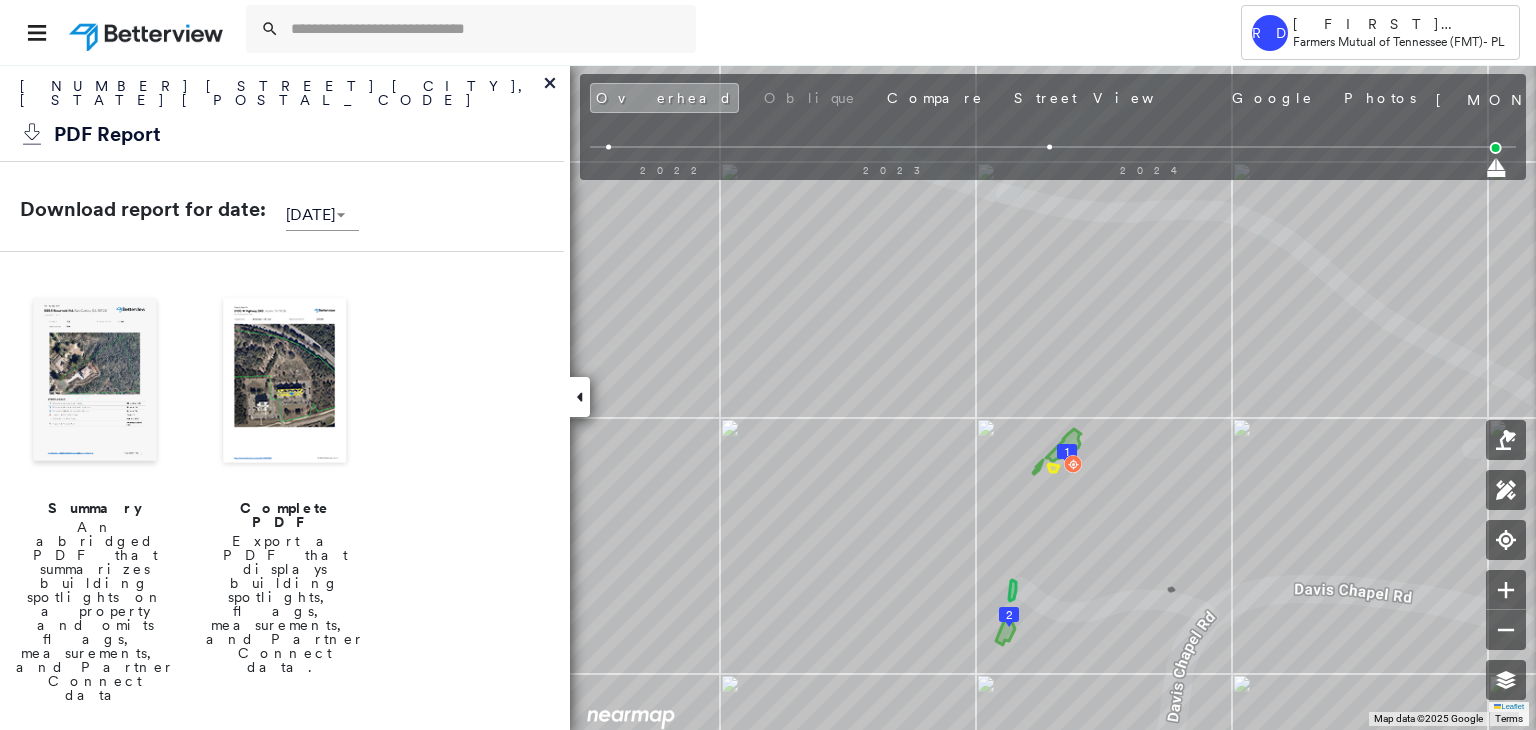 click at bounding box center (285, 382) 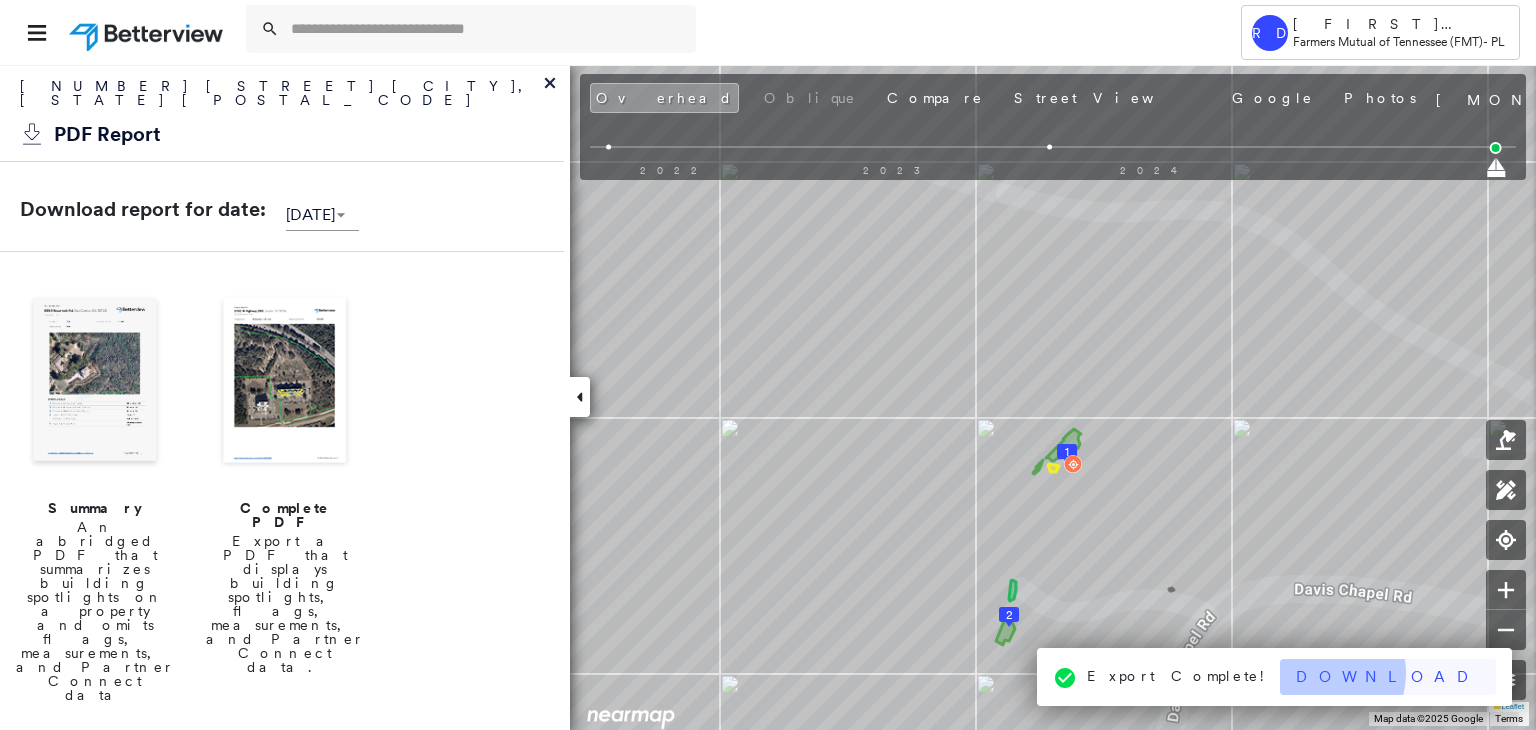 click on "Download" at bounding box center [1388, 677] 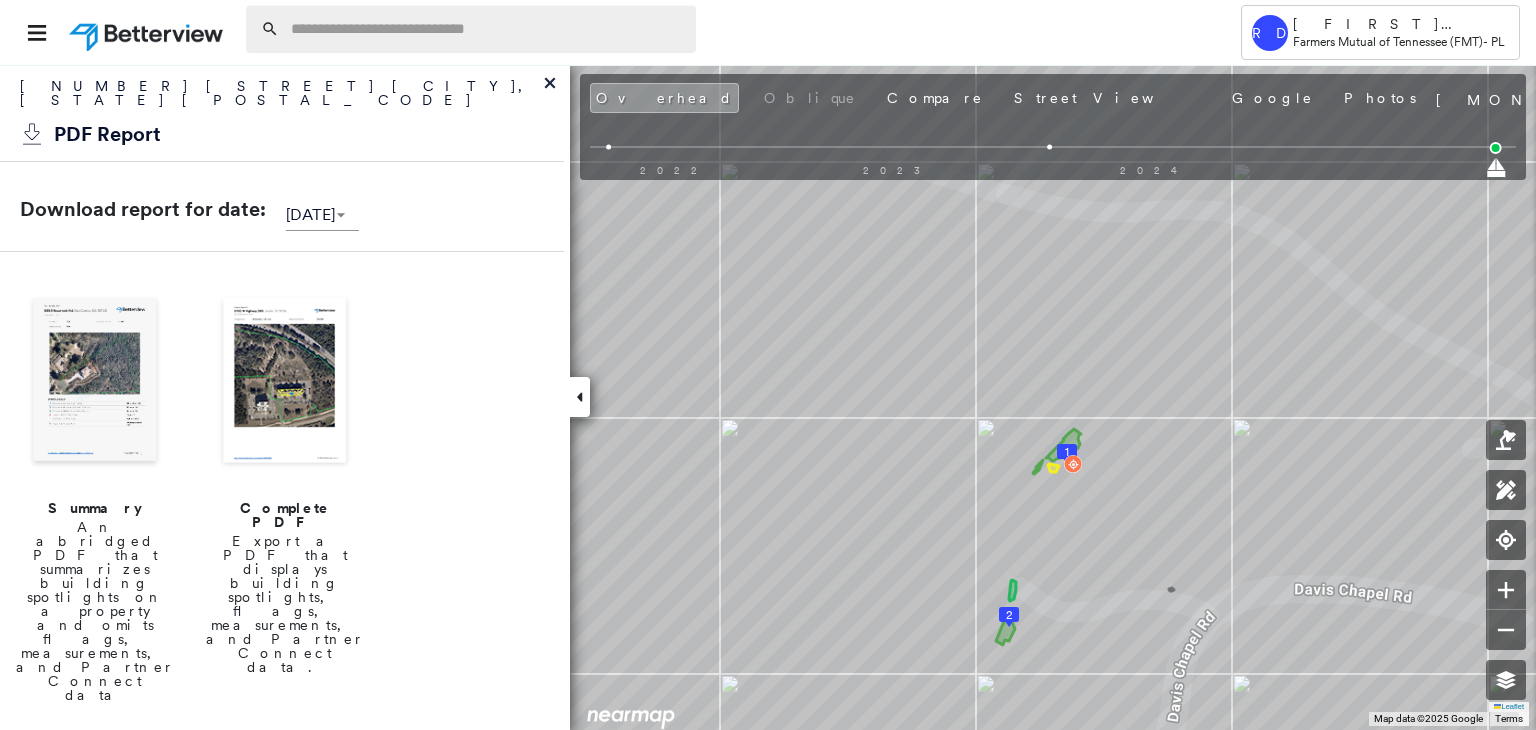 paste on "**********" 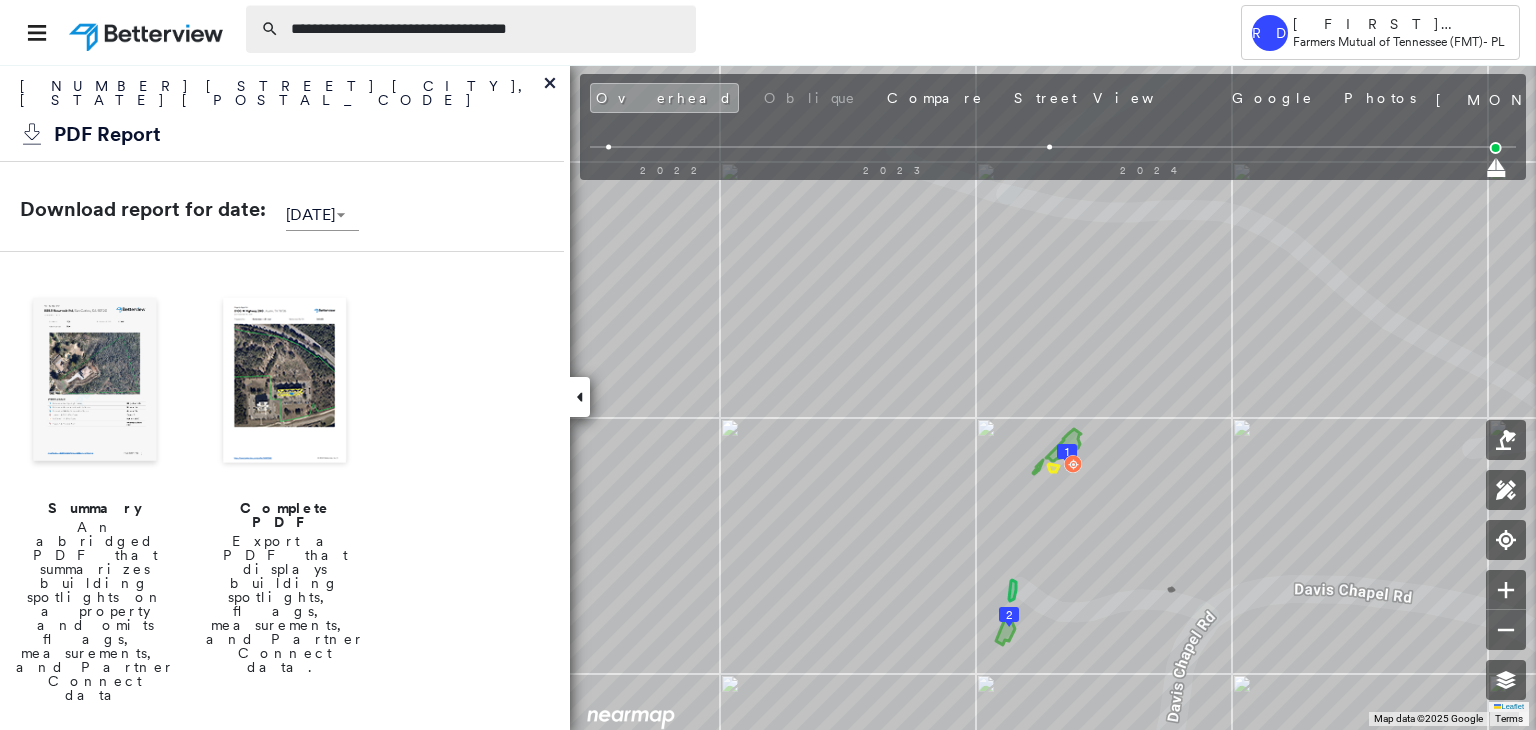 click on "**********" at bounding box center (487, 29) 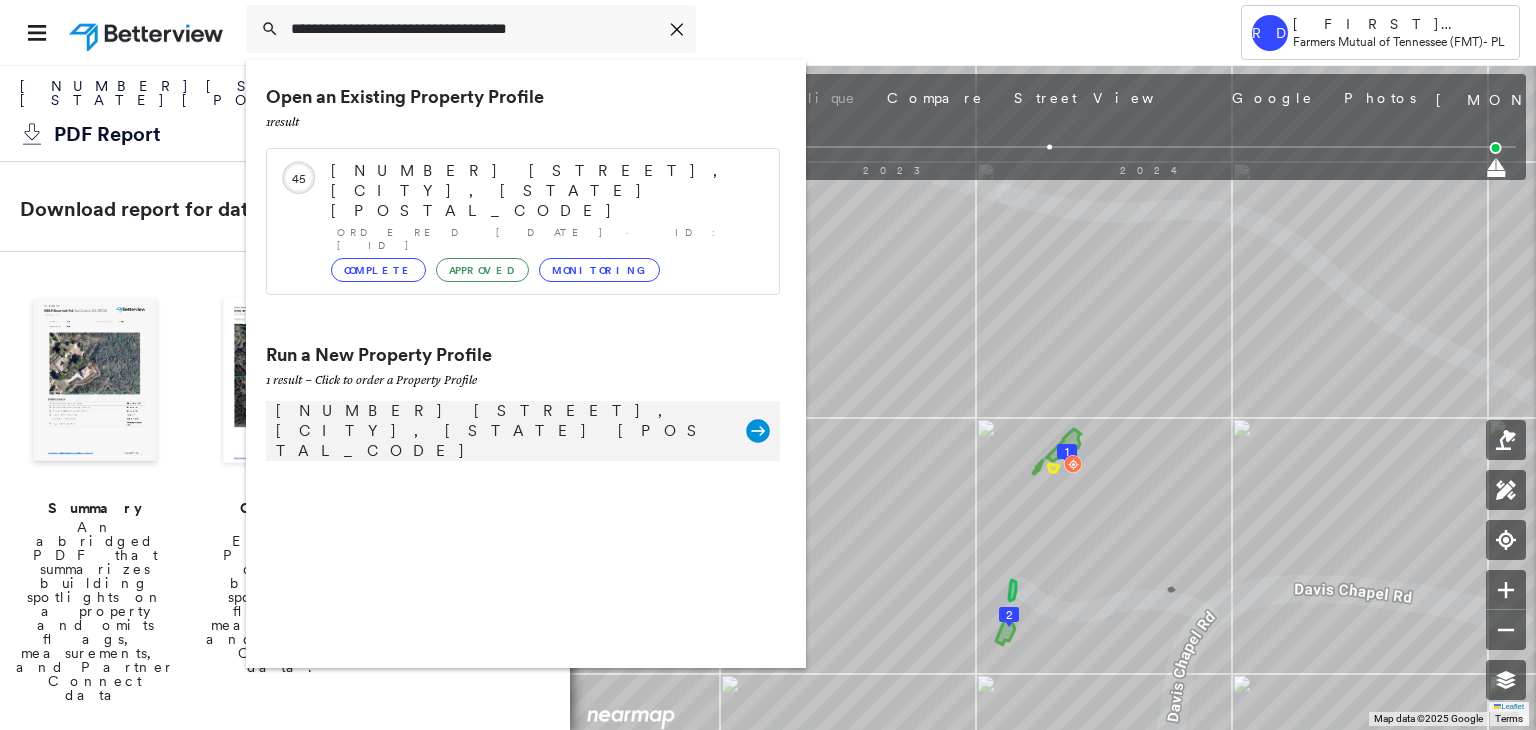type on "**********" 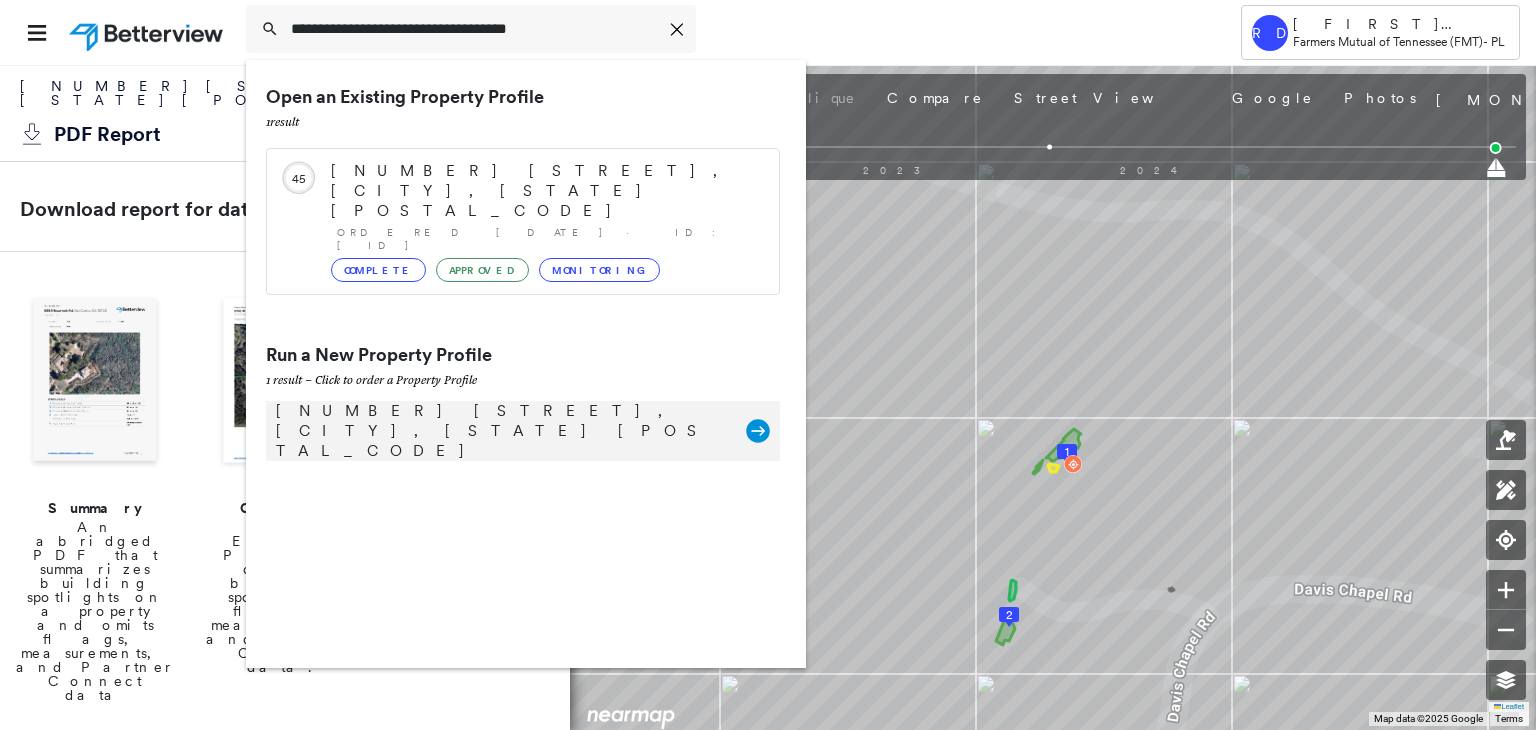 click on "[NUMBER] [STREET], [CITY], [STATE] [POSTAL_CODE]" at bounding box center (501, 431) 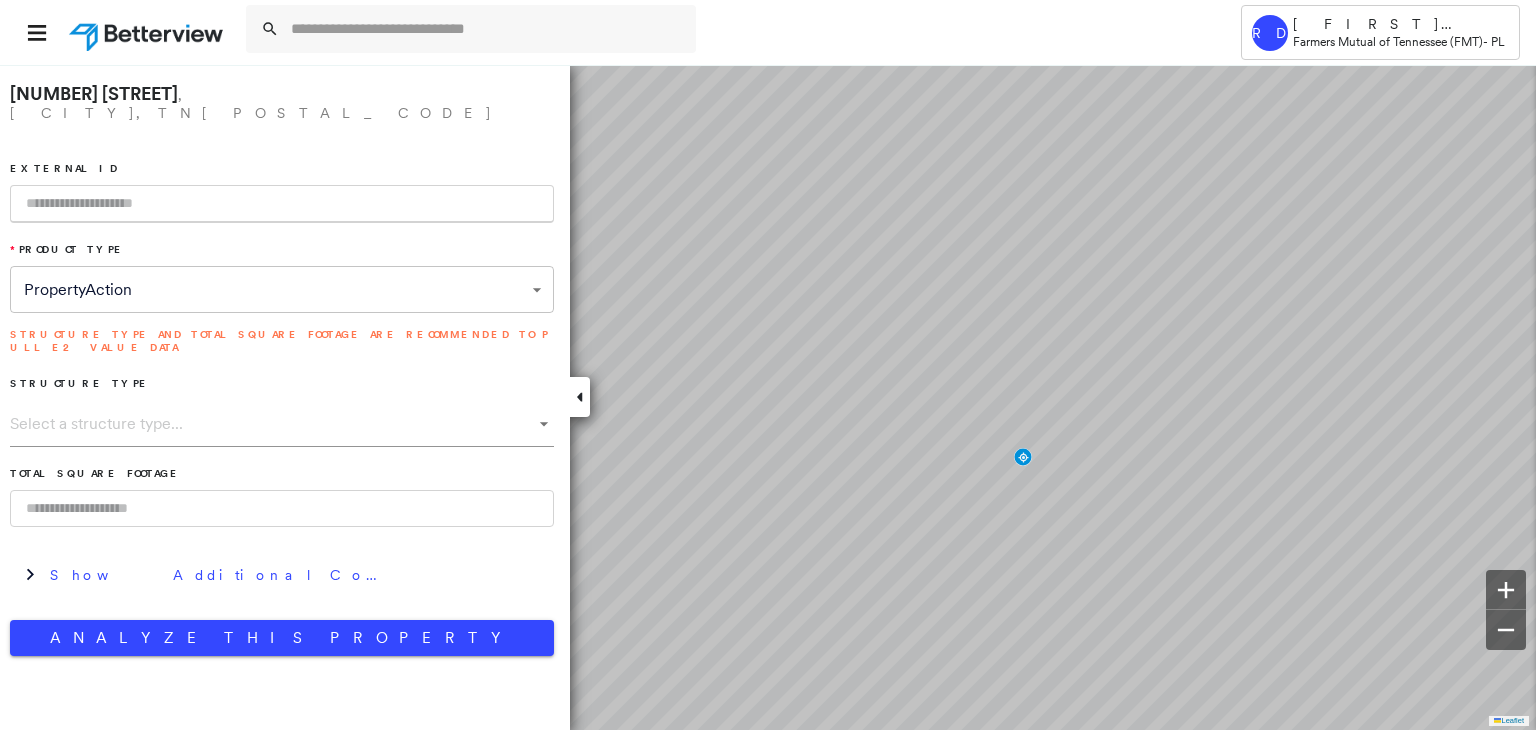 paste on "**********" 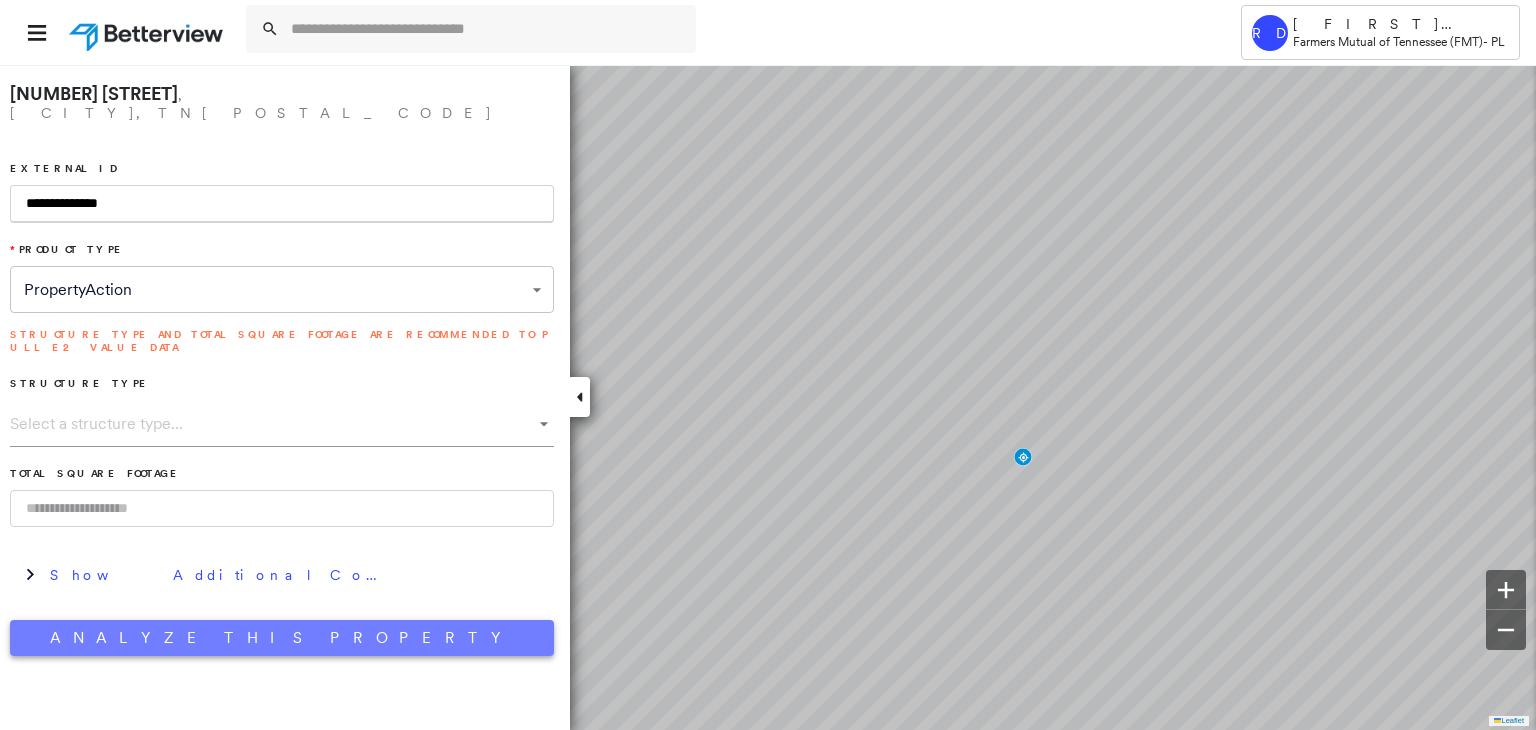 type on "**********" 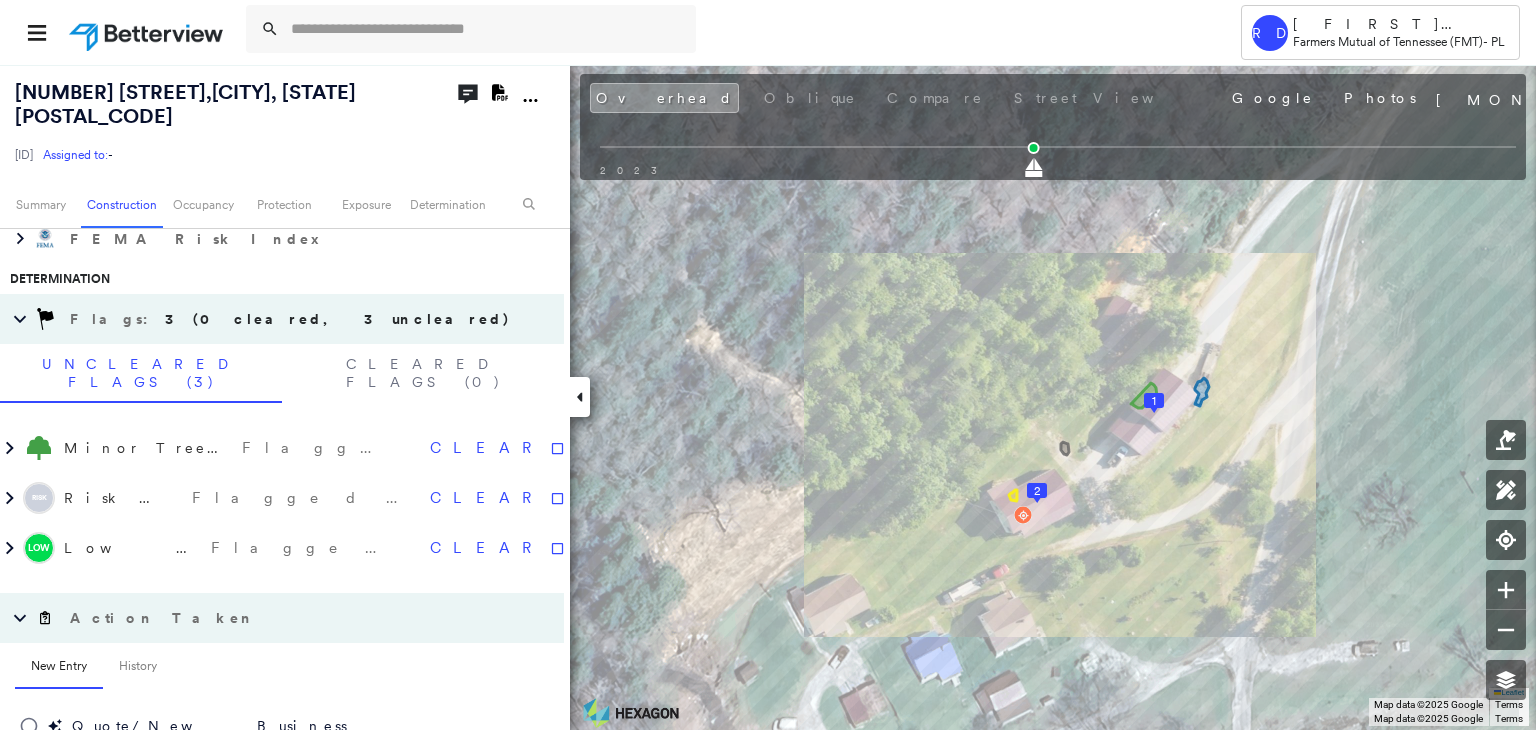 scroll, scrollTop: 1100, scrollLeft: 0, axis: vertical 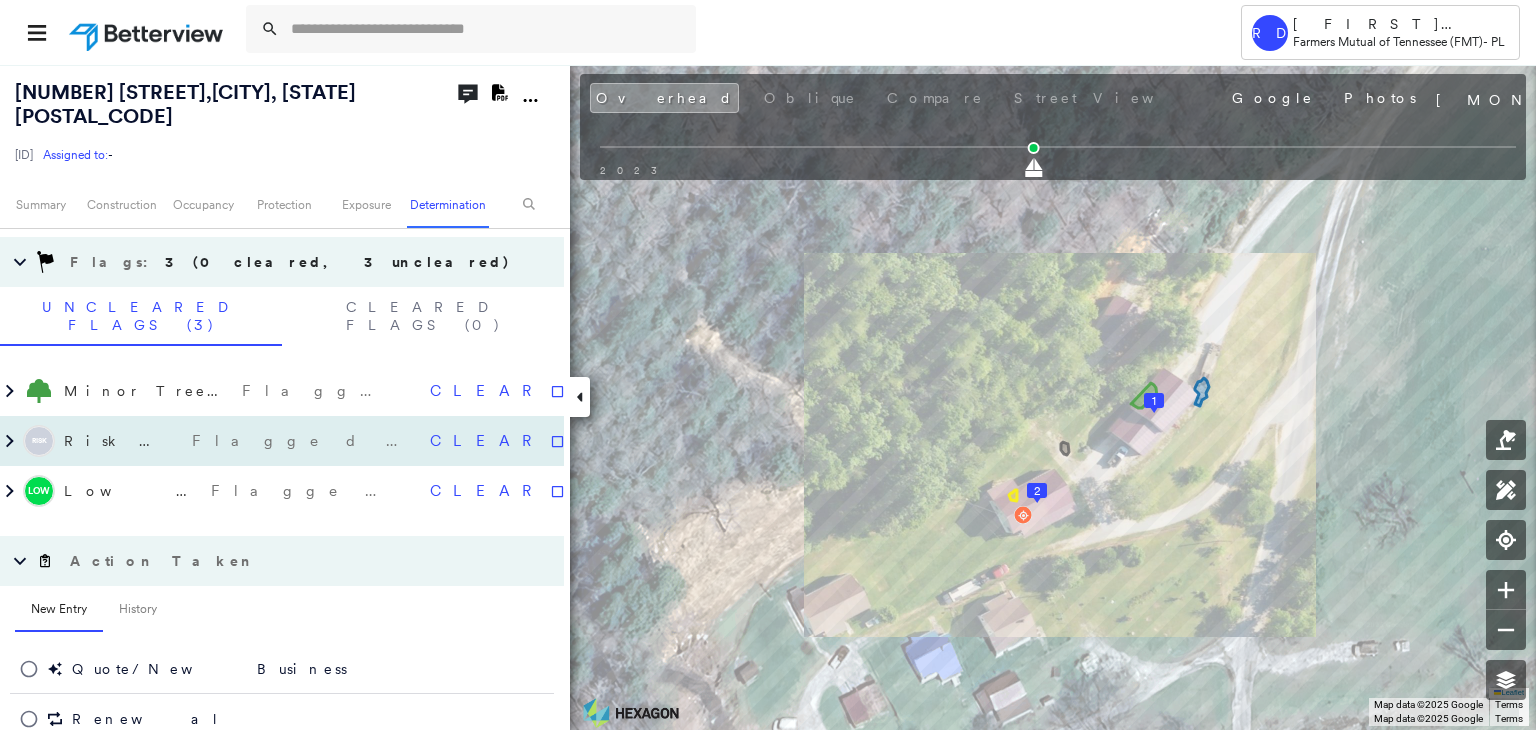 click on "Flagged 08/05/25" at bounding box center (303, 441) 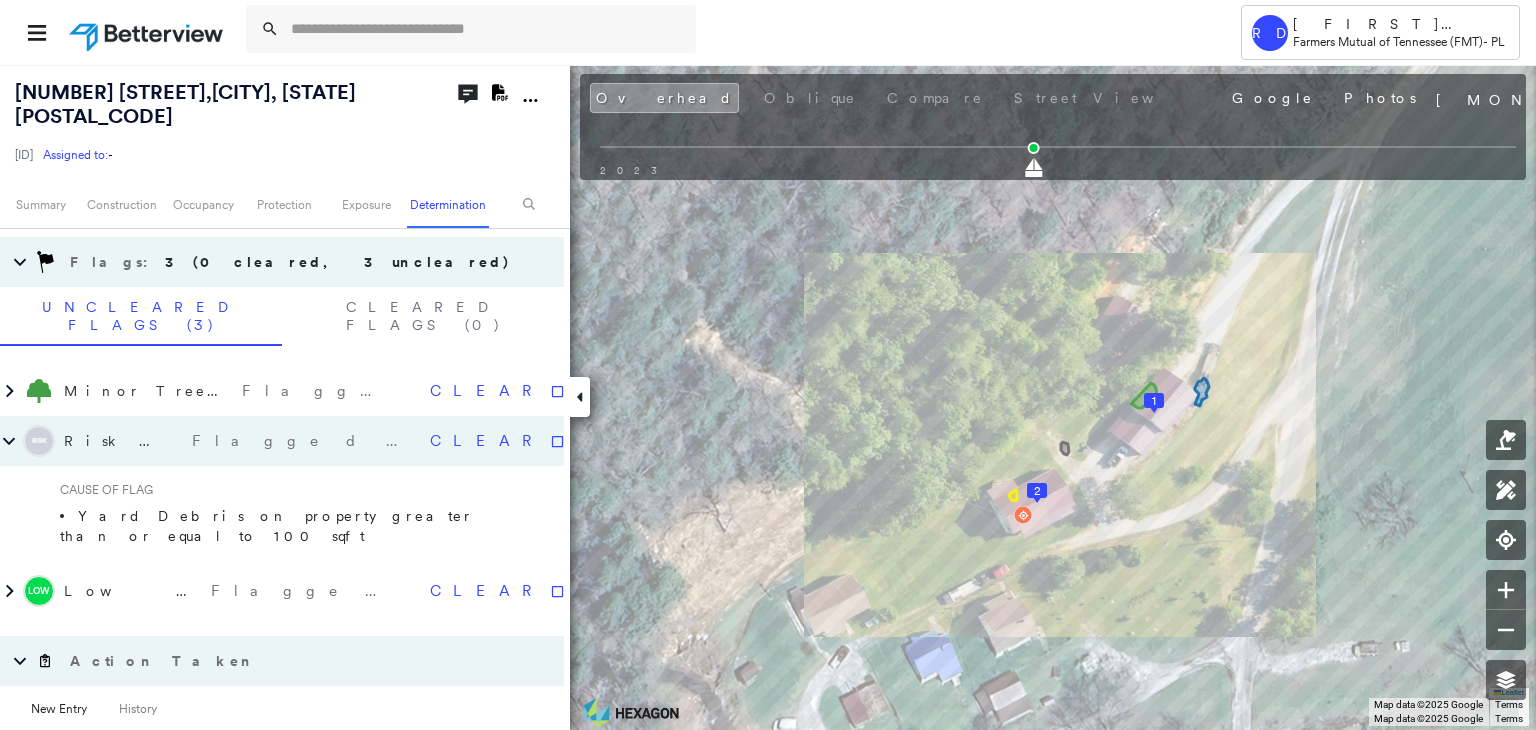 click 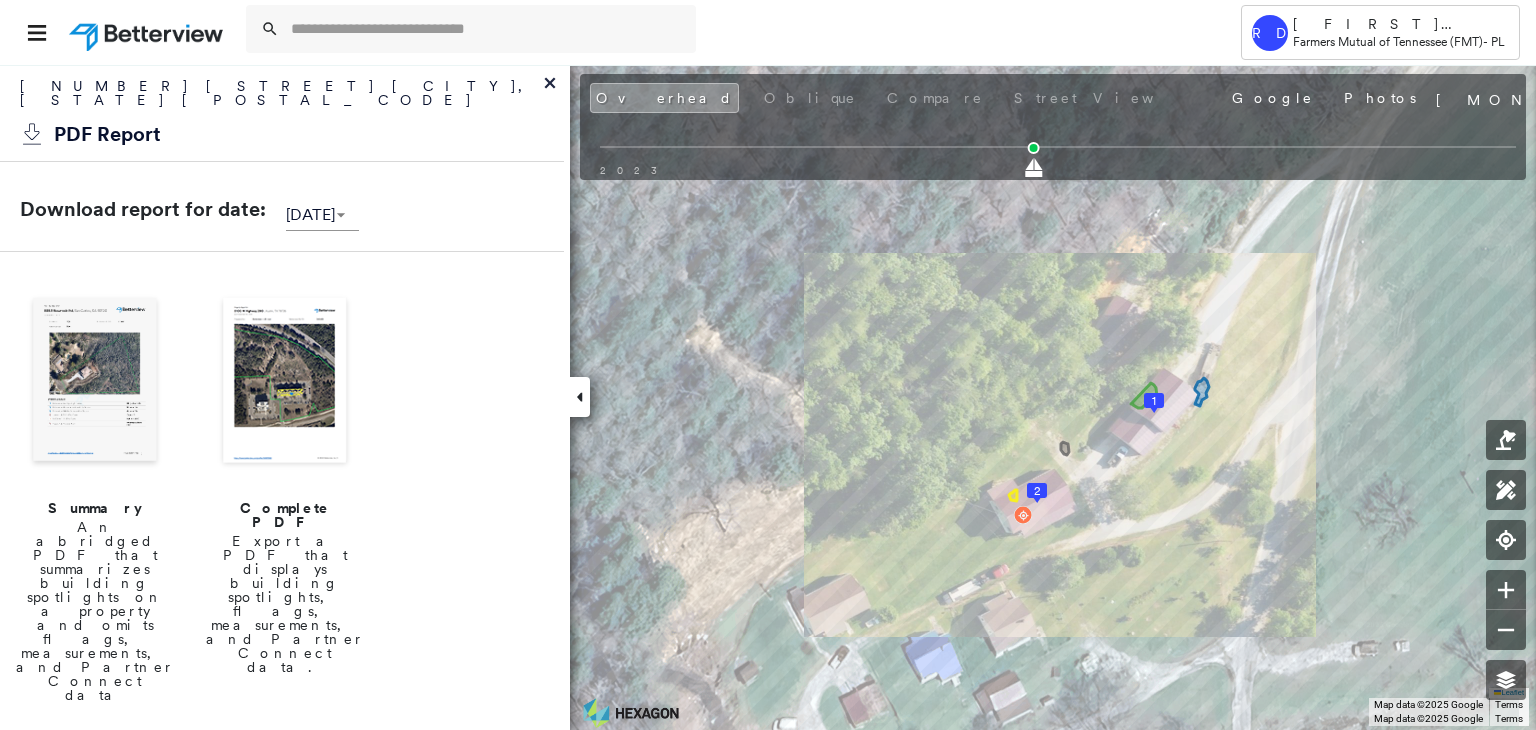 click at bounding box center [285, 382] 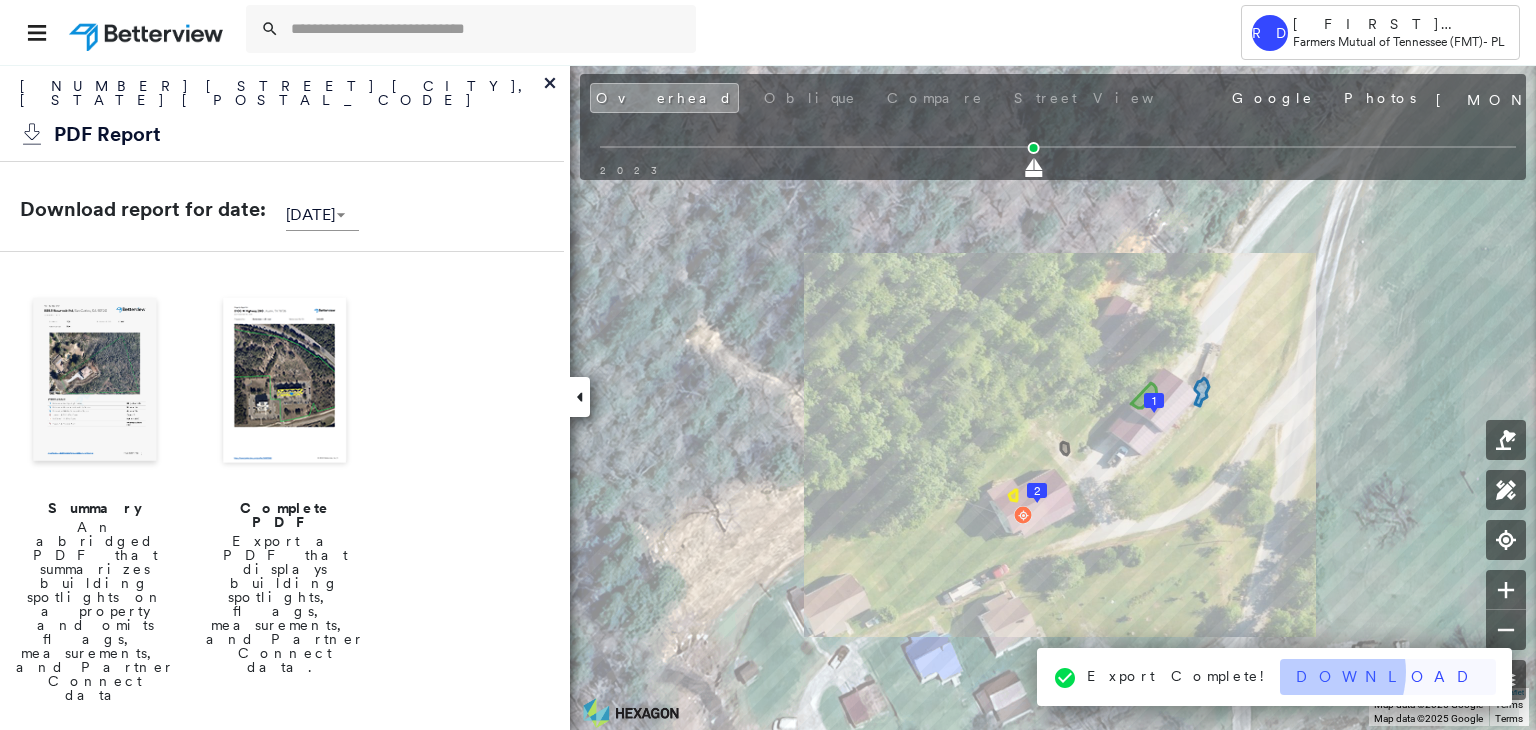 click on "Download" at bounding box center (1388, 677) 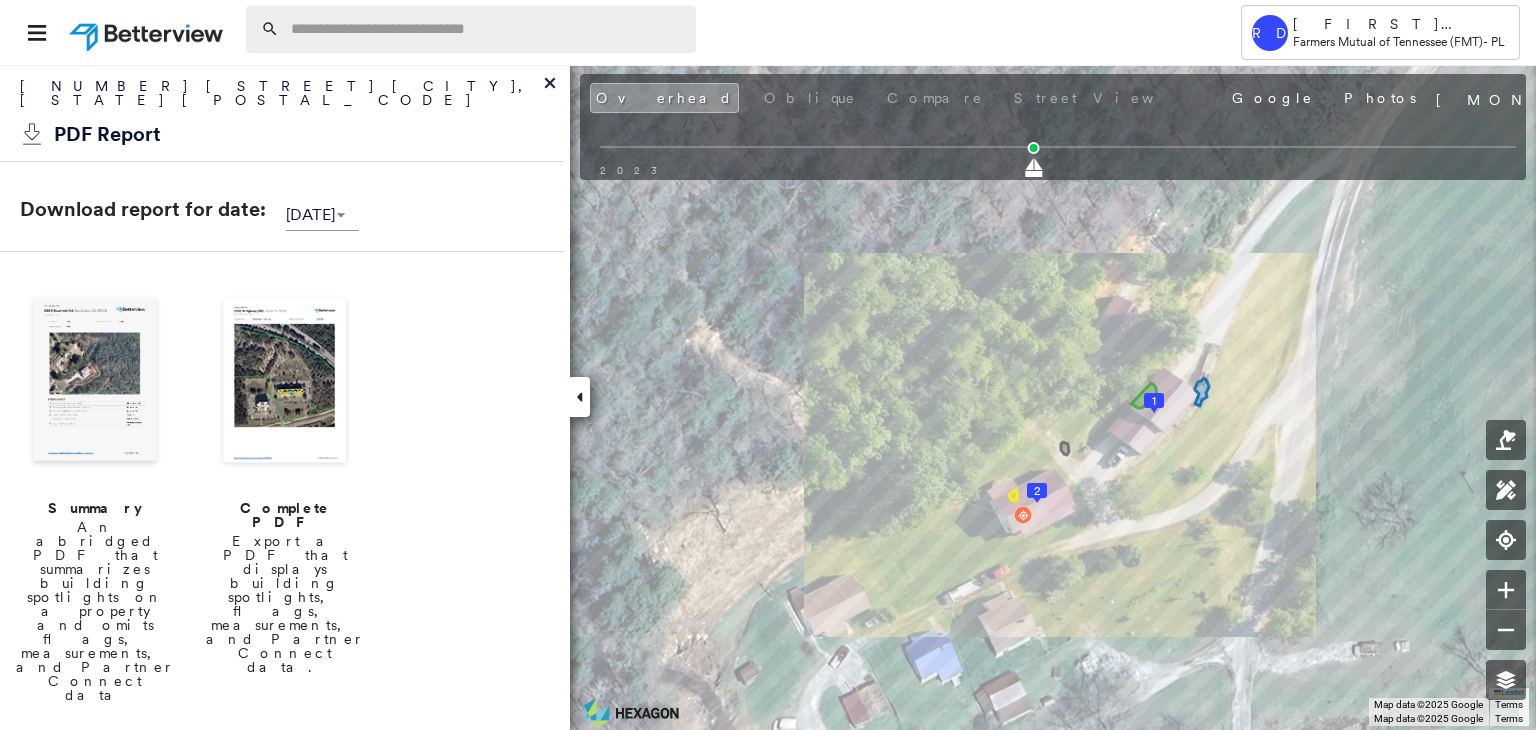 paste on "**********" 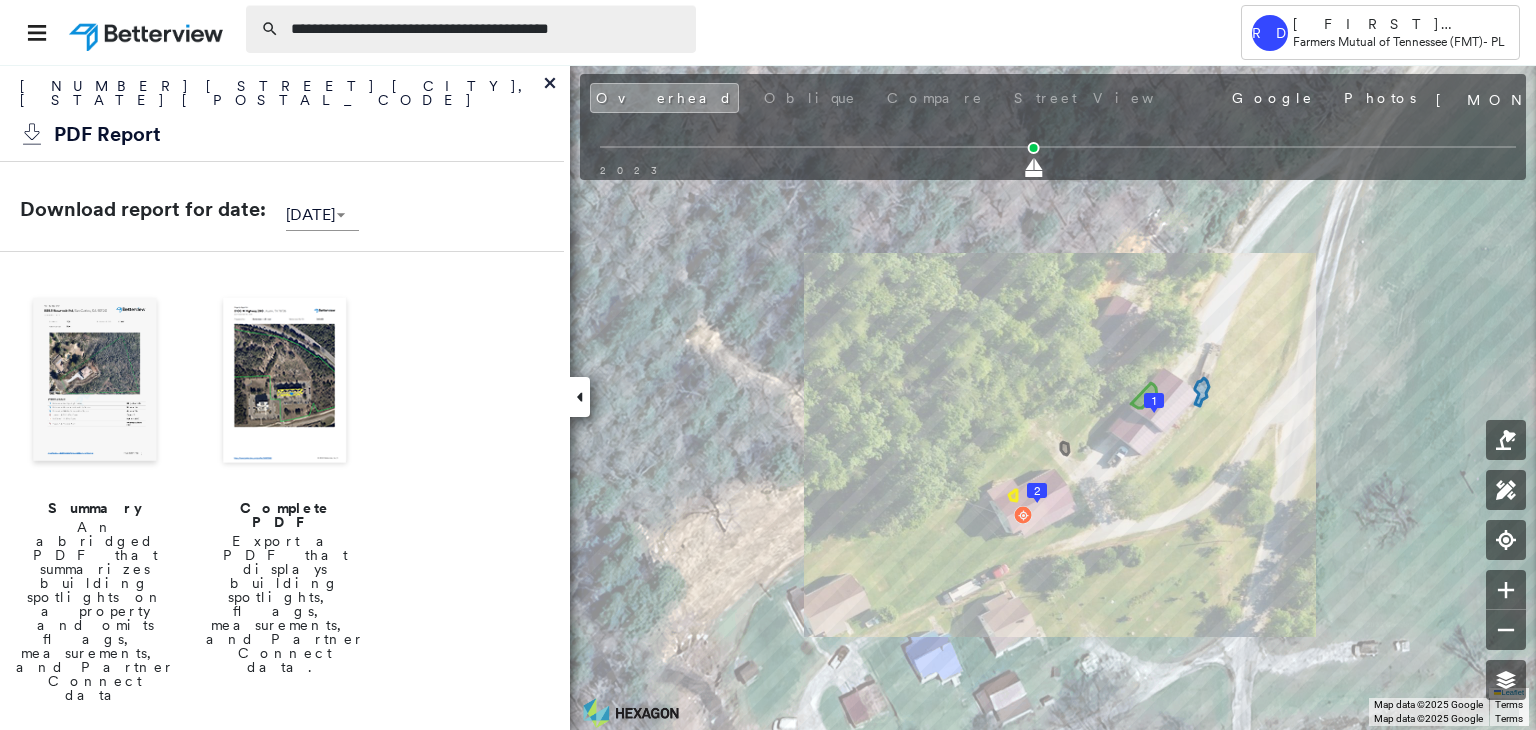 click on "**********" at bounding box center (487, 29) 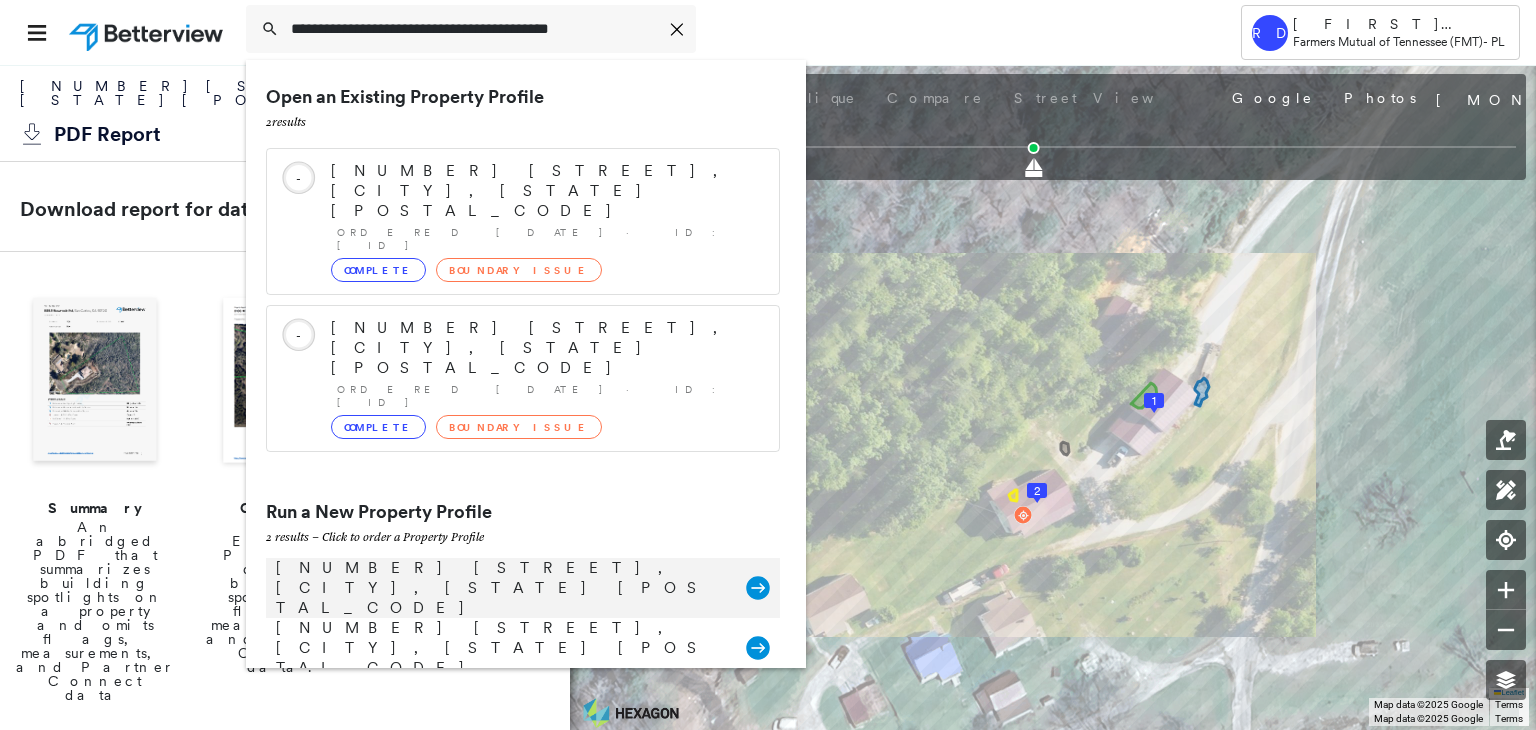type on "**********" 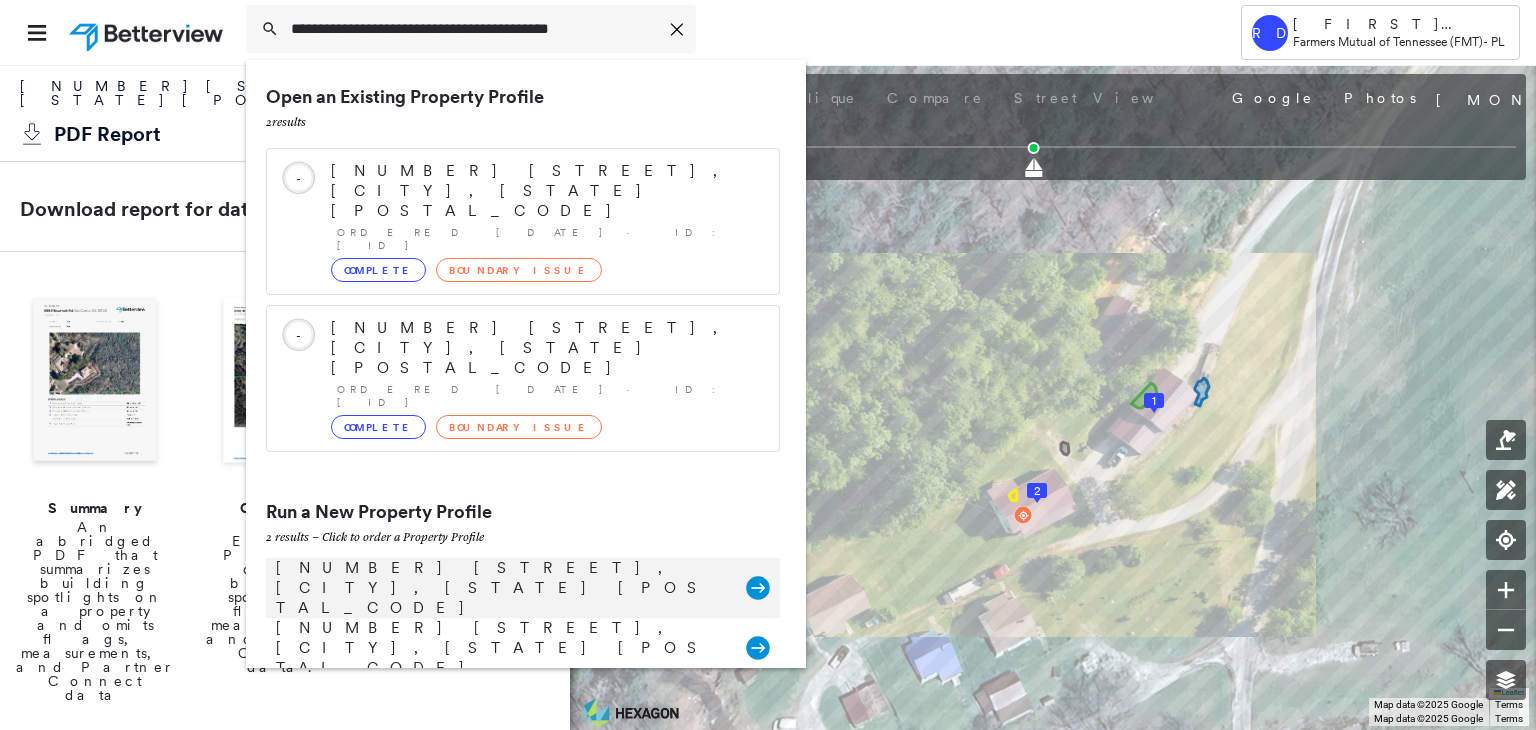 click on "[NUMBER] [STREET], [CITY], [STATE] [POSTAL_CODE]" at bounding box center [501, 588] 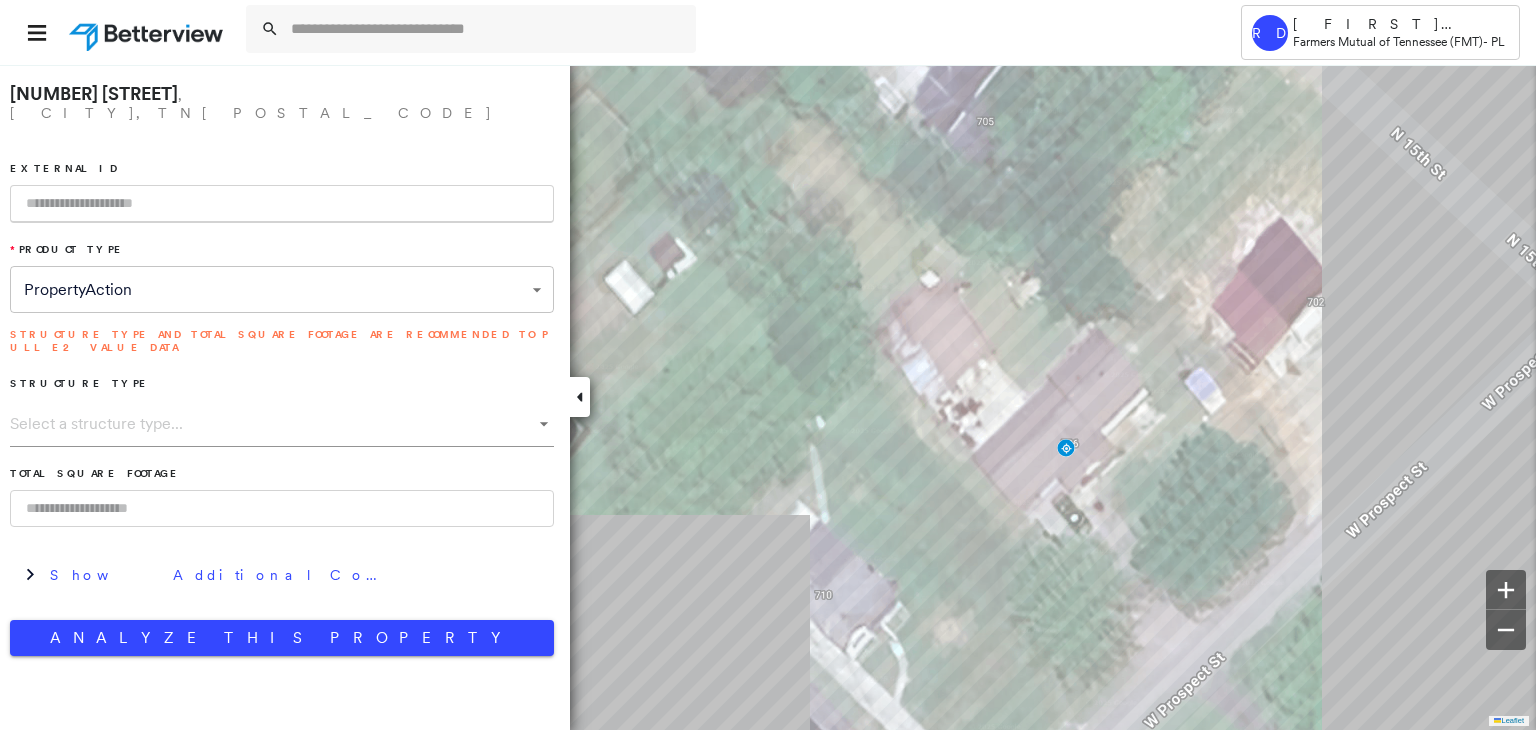 paste on "**********" 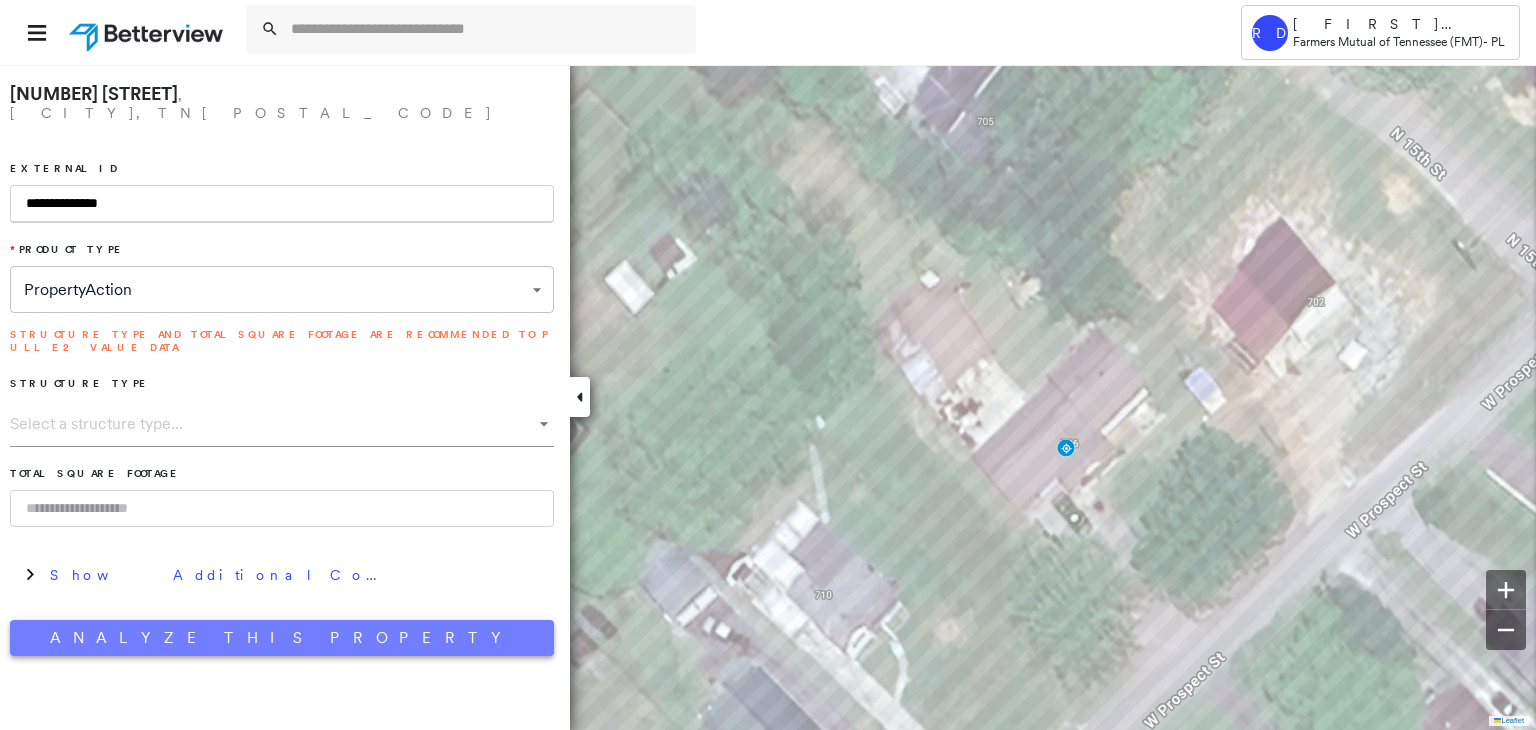 type on "**********" 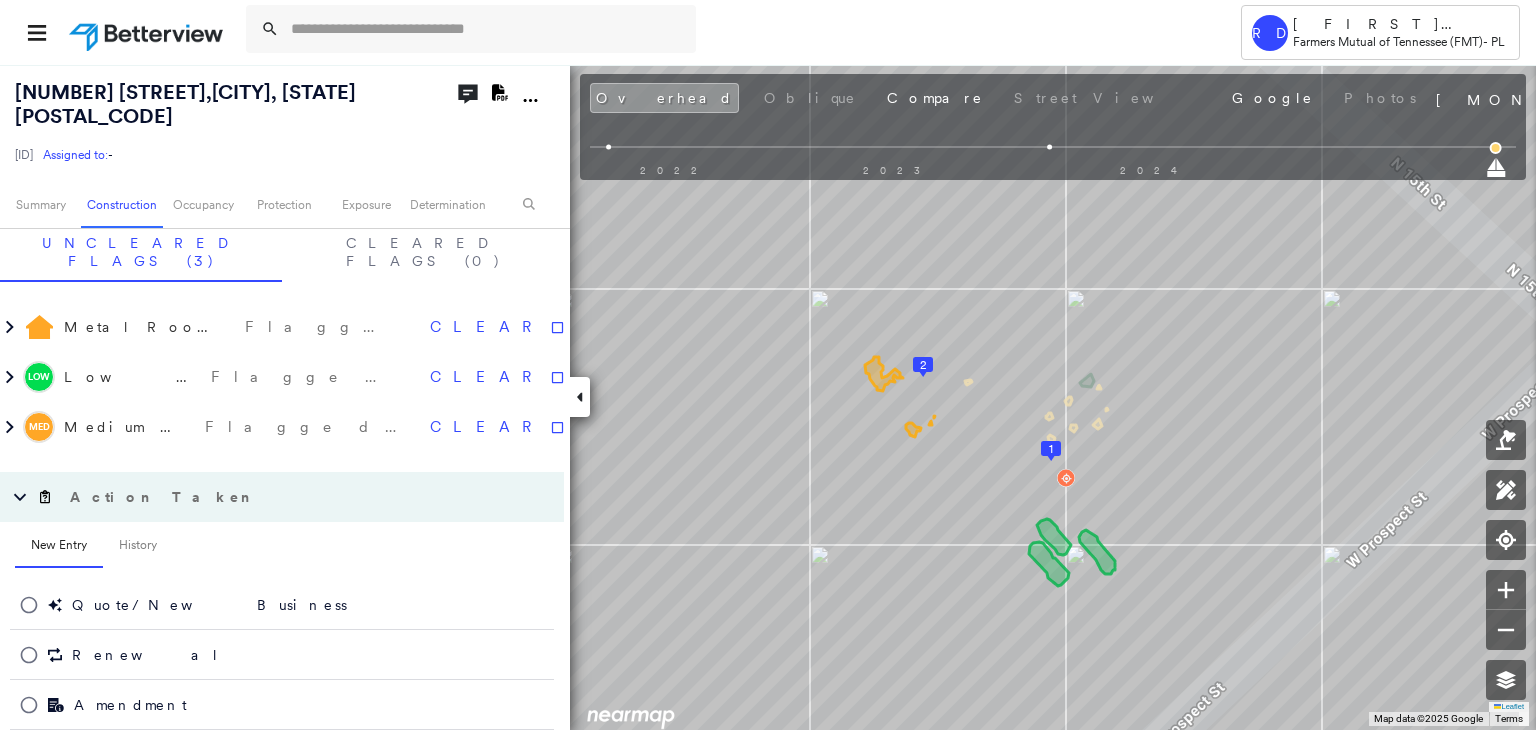 scroll, scrollTop: 1300, scrollLeft: 0, axis: vertical 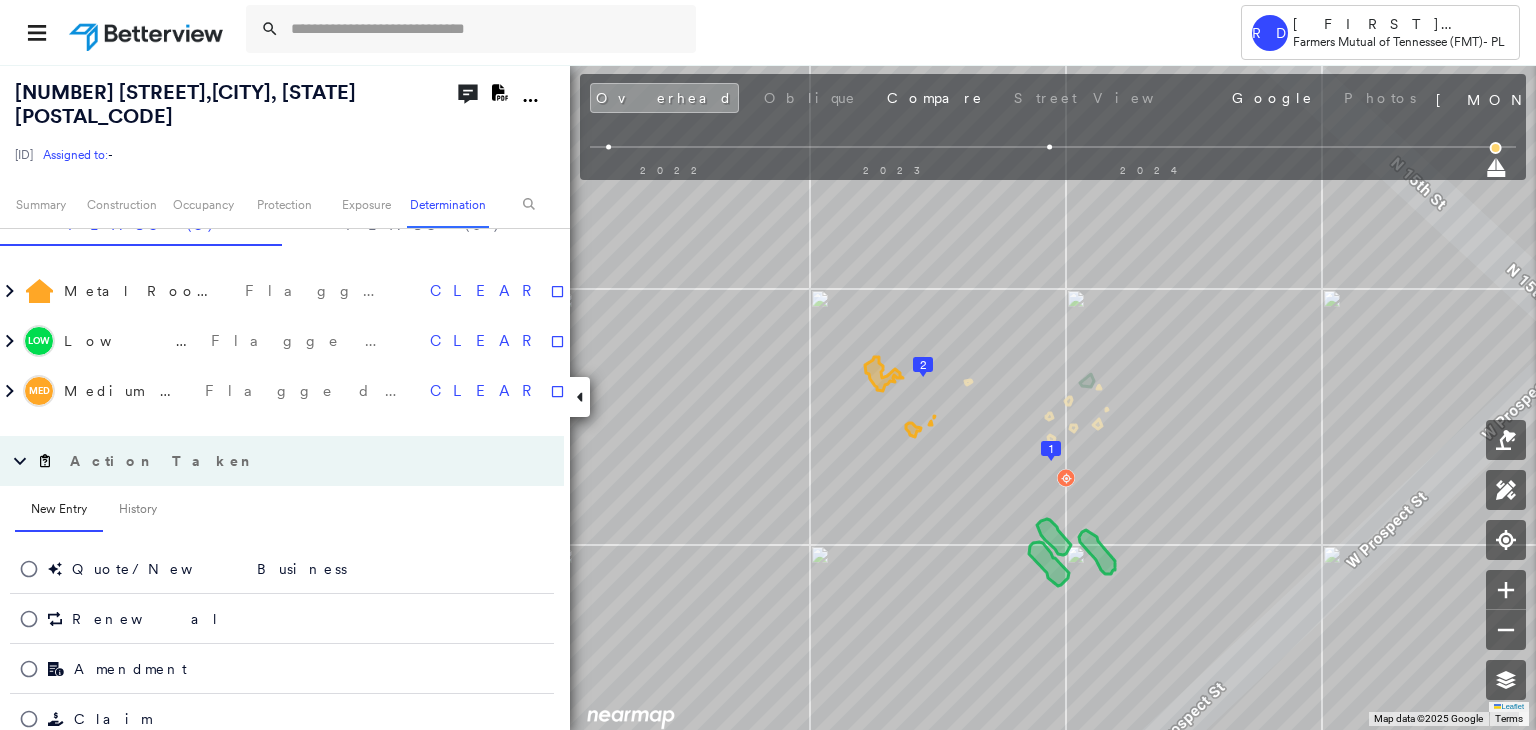click 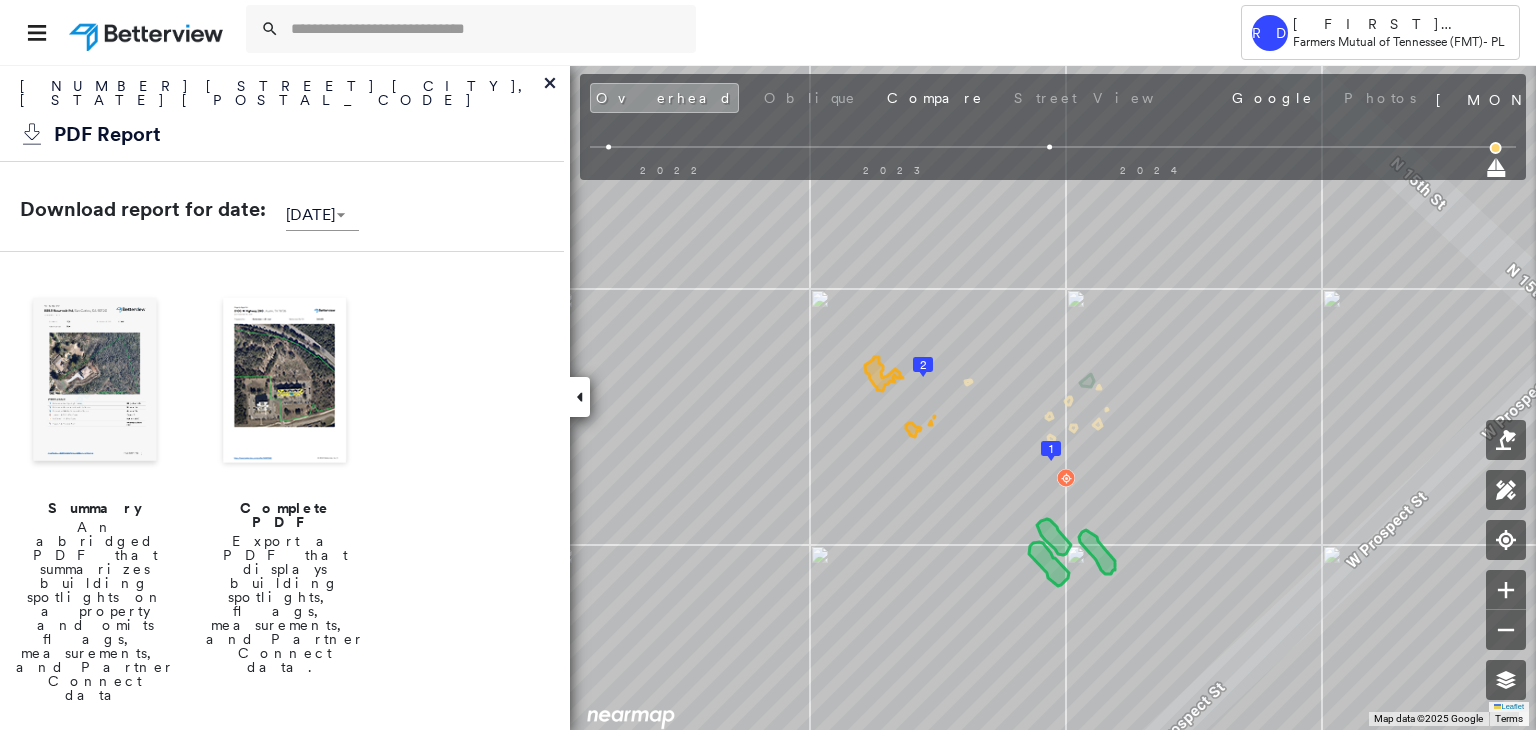 click at bounding box center [285, 382] 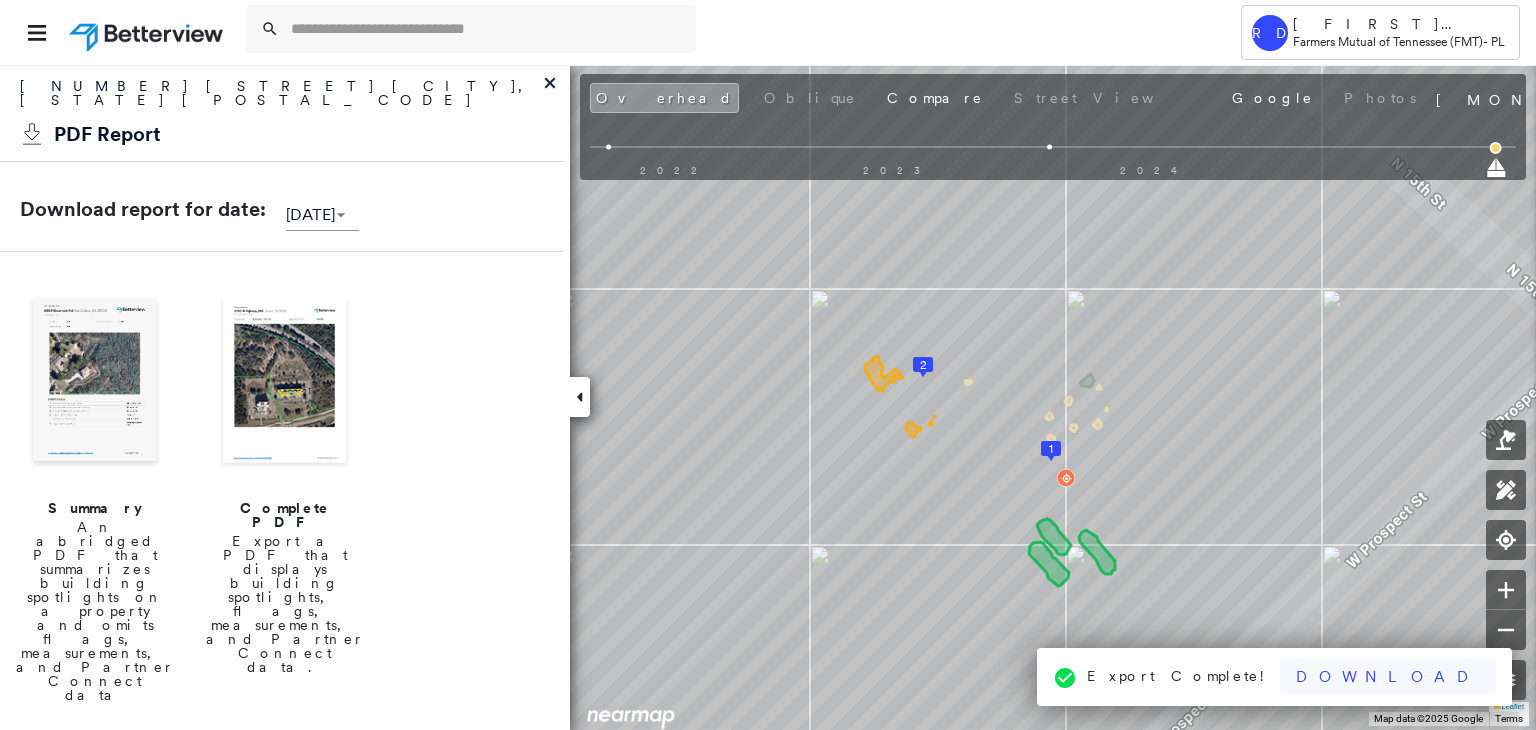 click on "Download" at bounding box center [1388, 677] 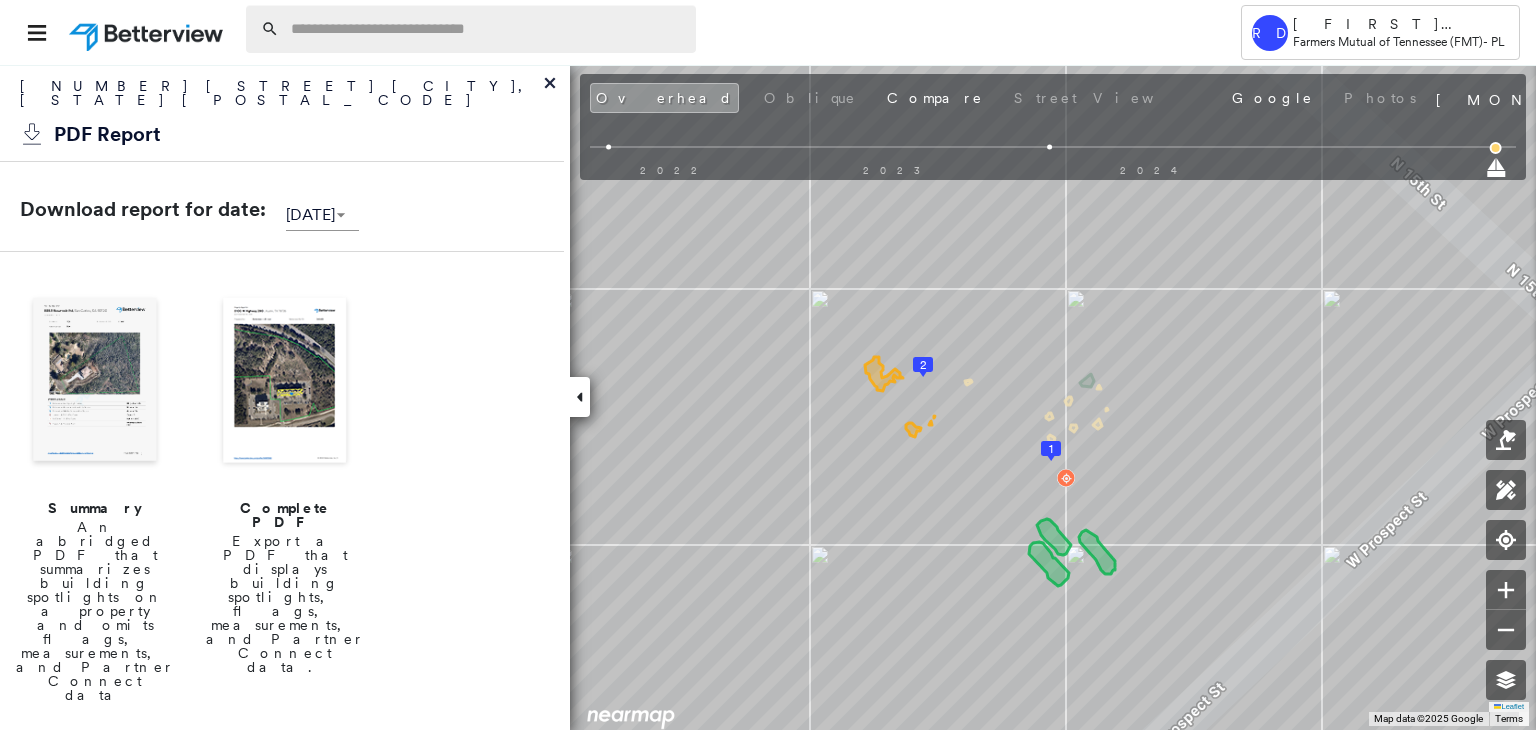 paste on "**********" 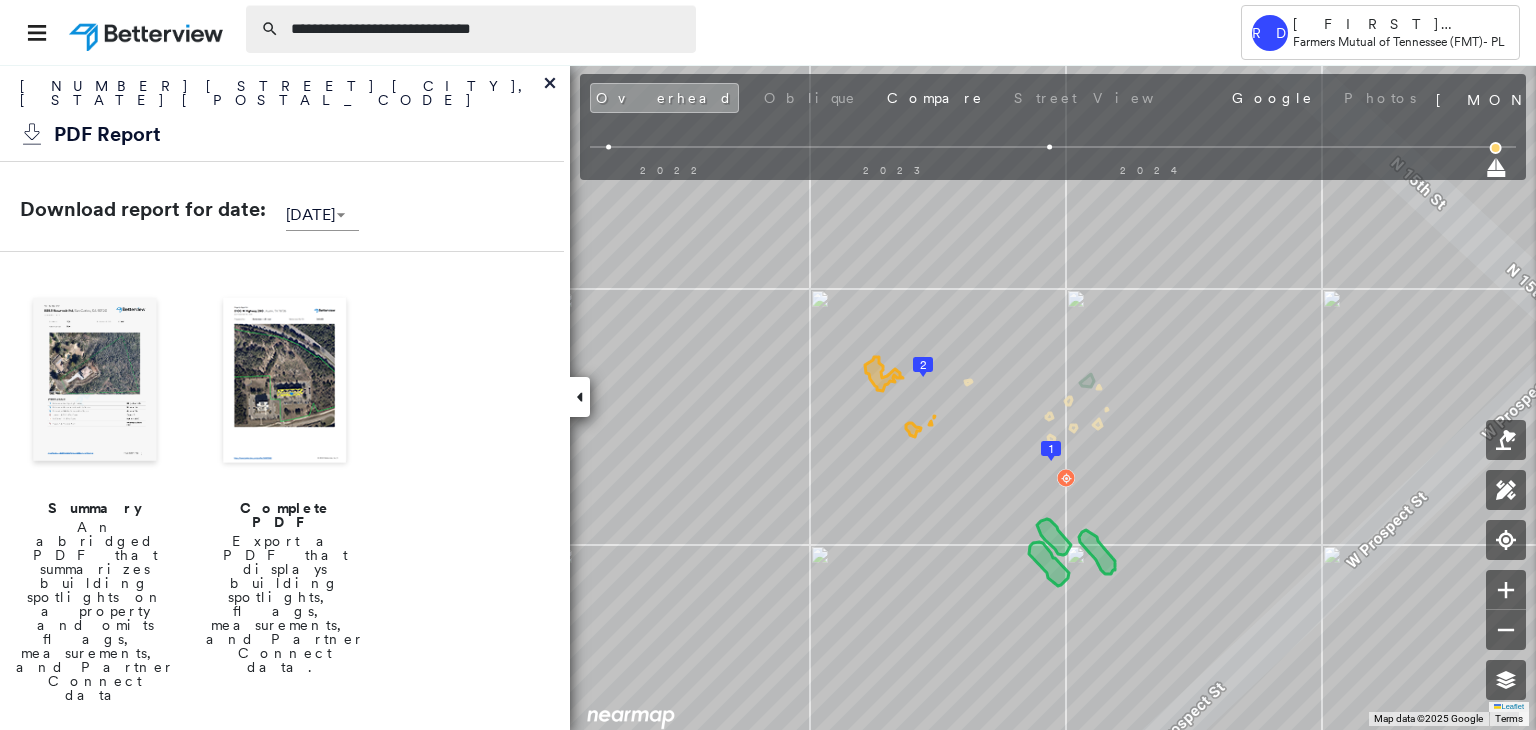 click on "**********" at bounding box center (487, 29) 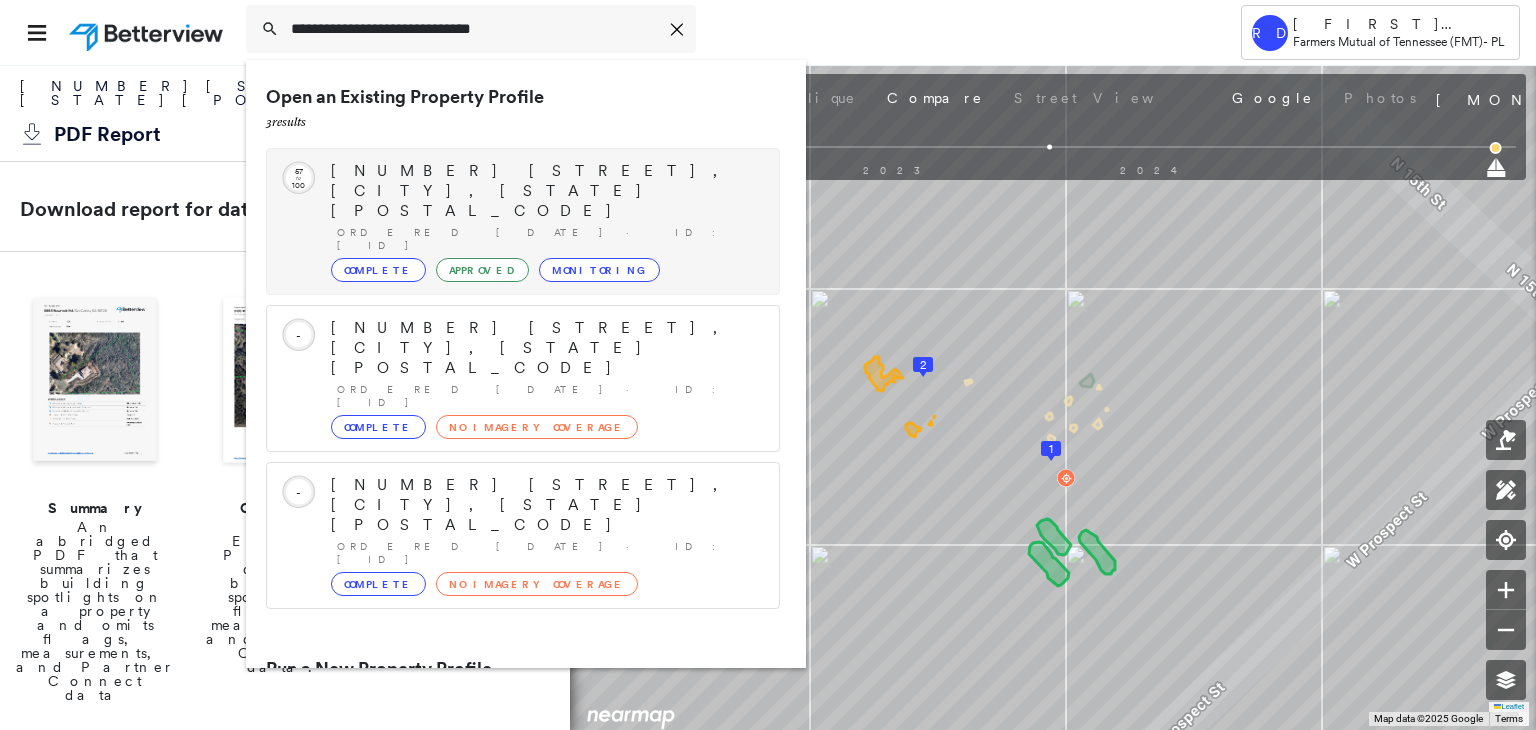 type on "**********" 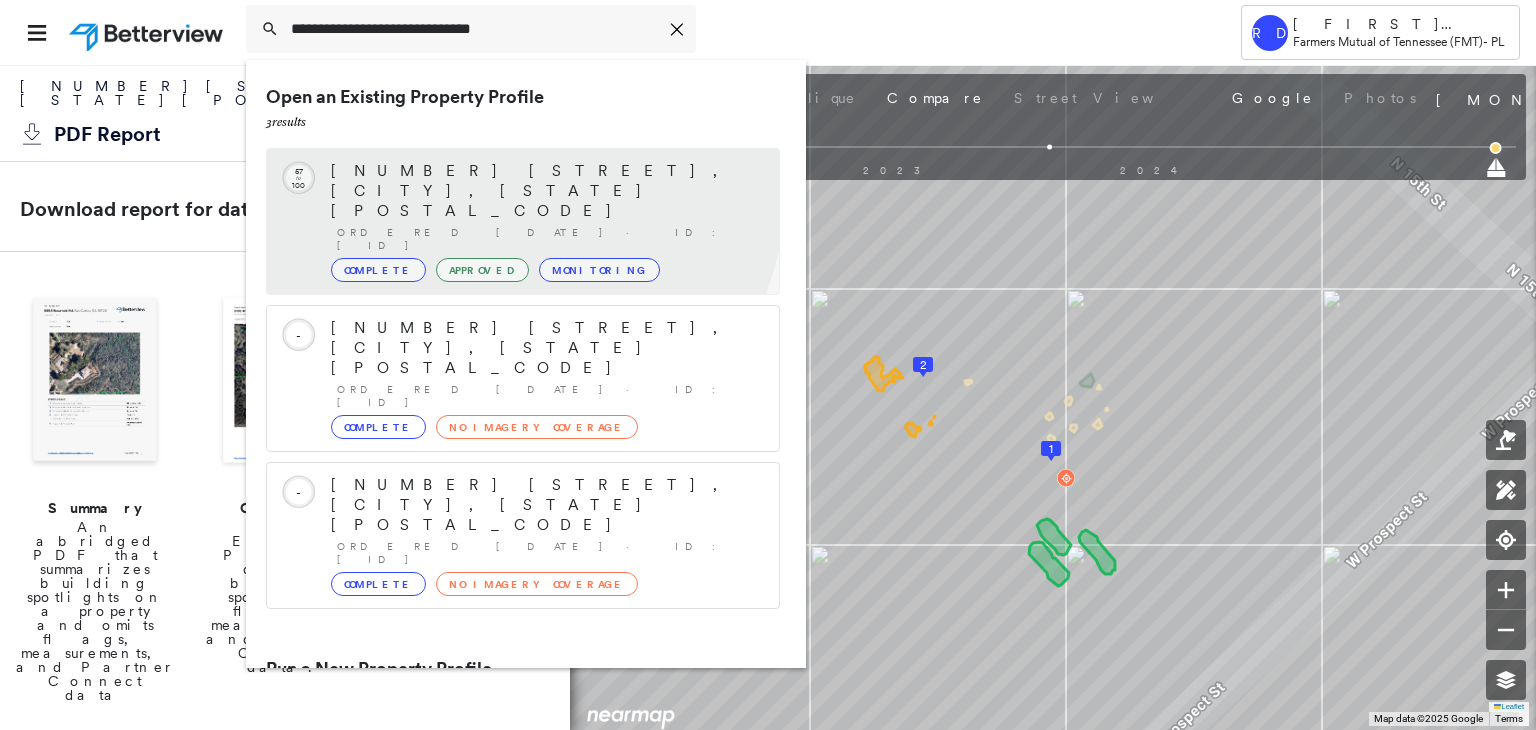 click on "[NUMBER] [STREET], [CITY], [STATE] [POSTAL_CODE]" at bounding box center (545, 191) 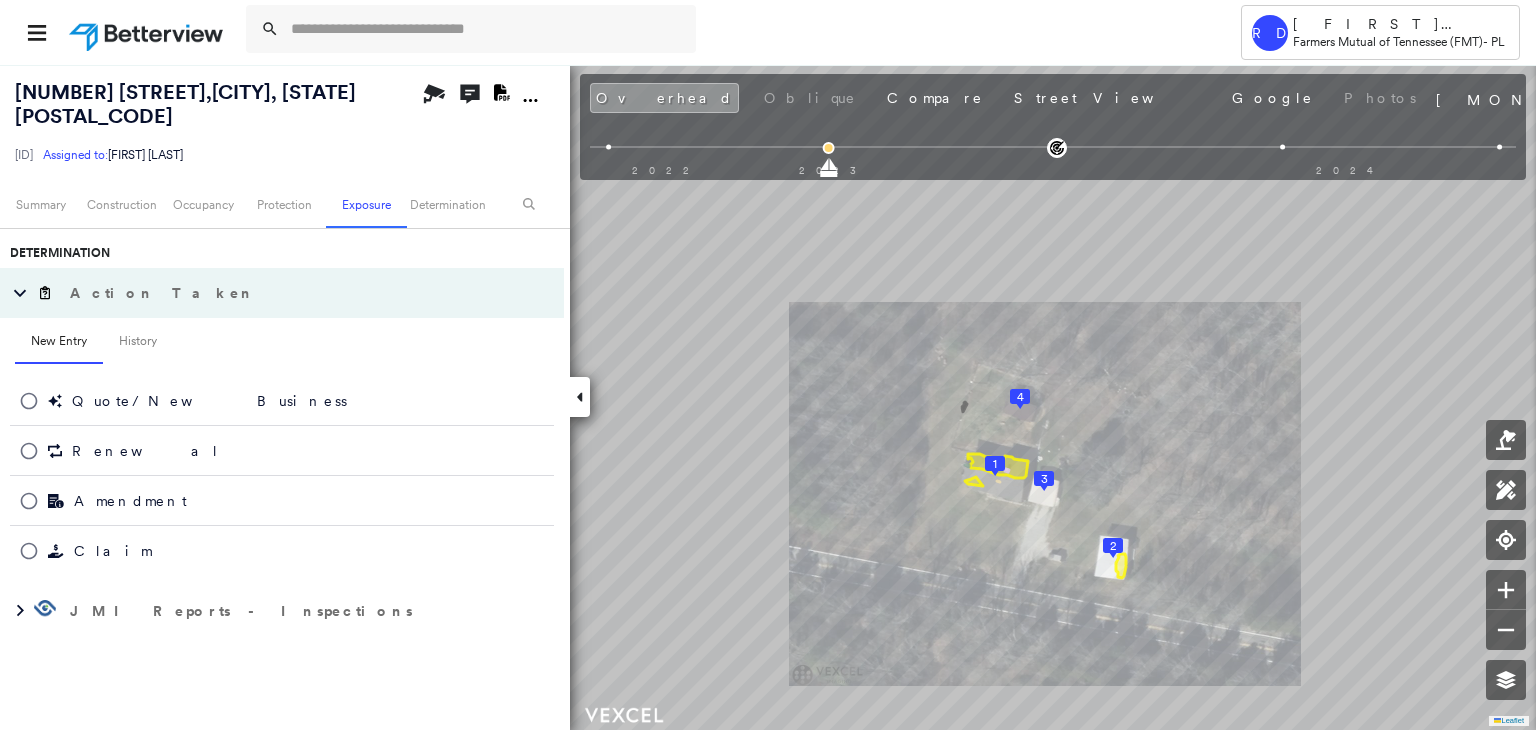 scroll, scrollTop: 972, scrollLeft: 0, axis: vertical 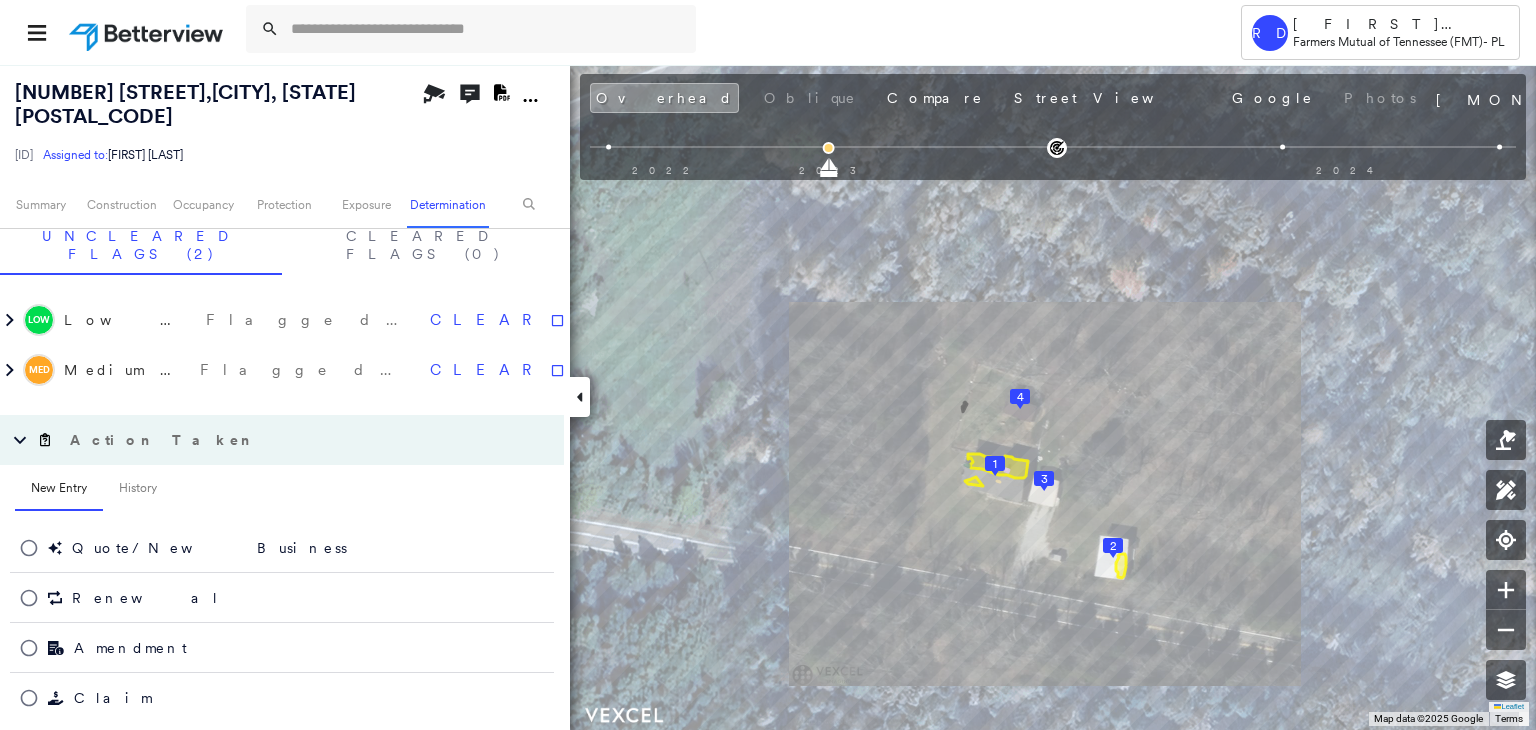 click on "Download PDF Report" 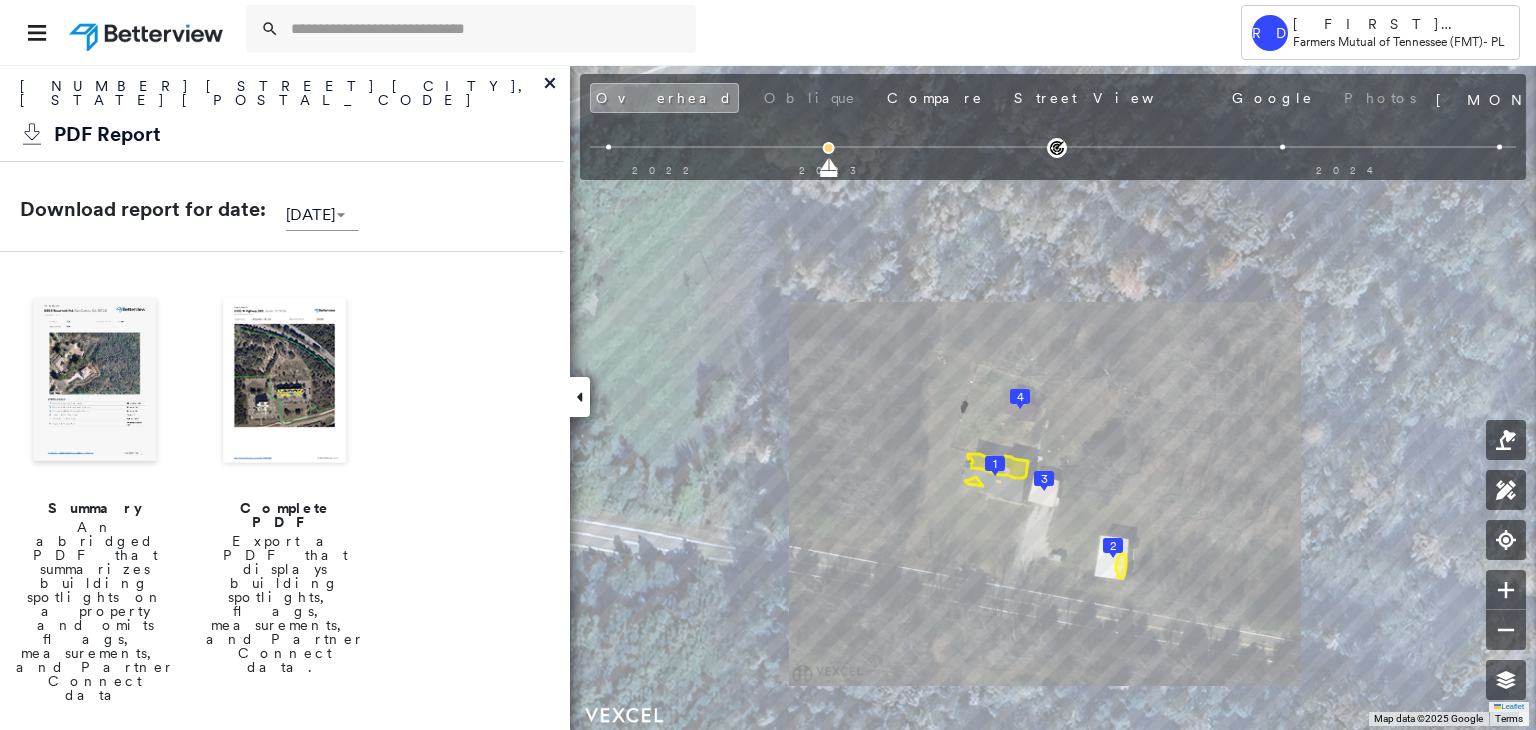 click at bounding box center [285, 382] 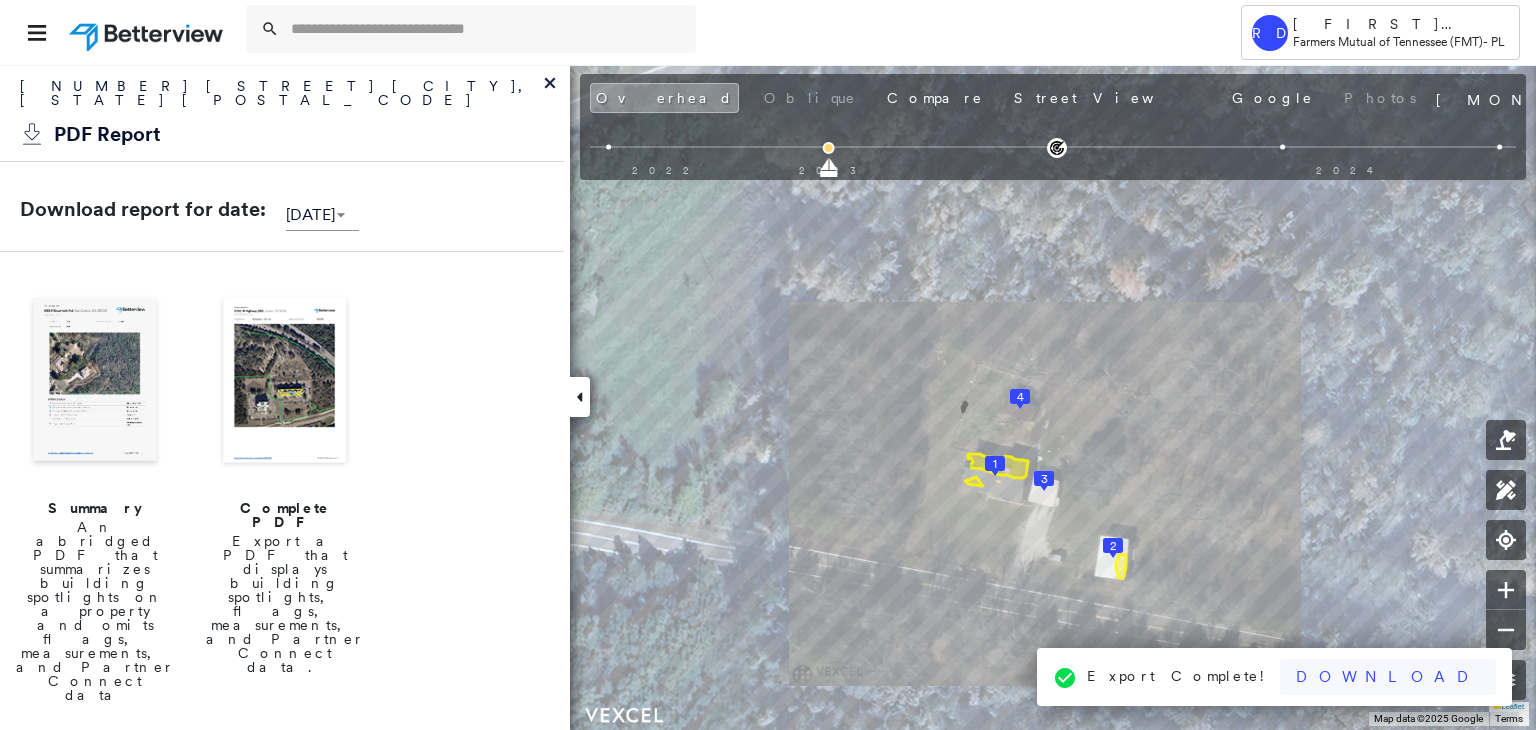 click on "Download" at bounding box center [1388, 677] 